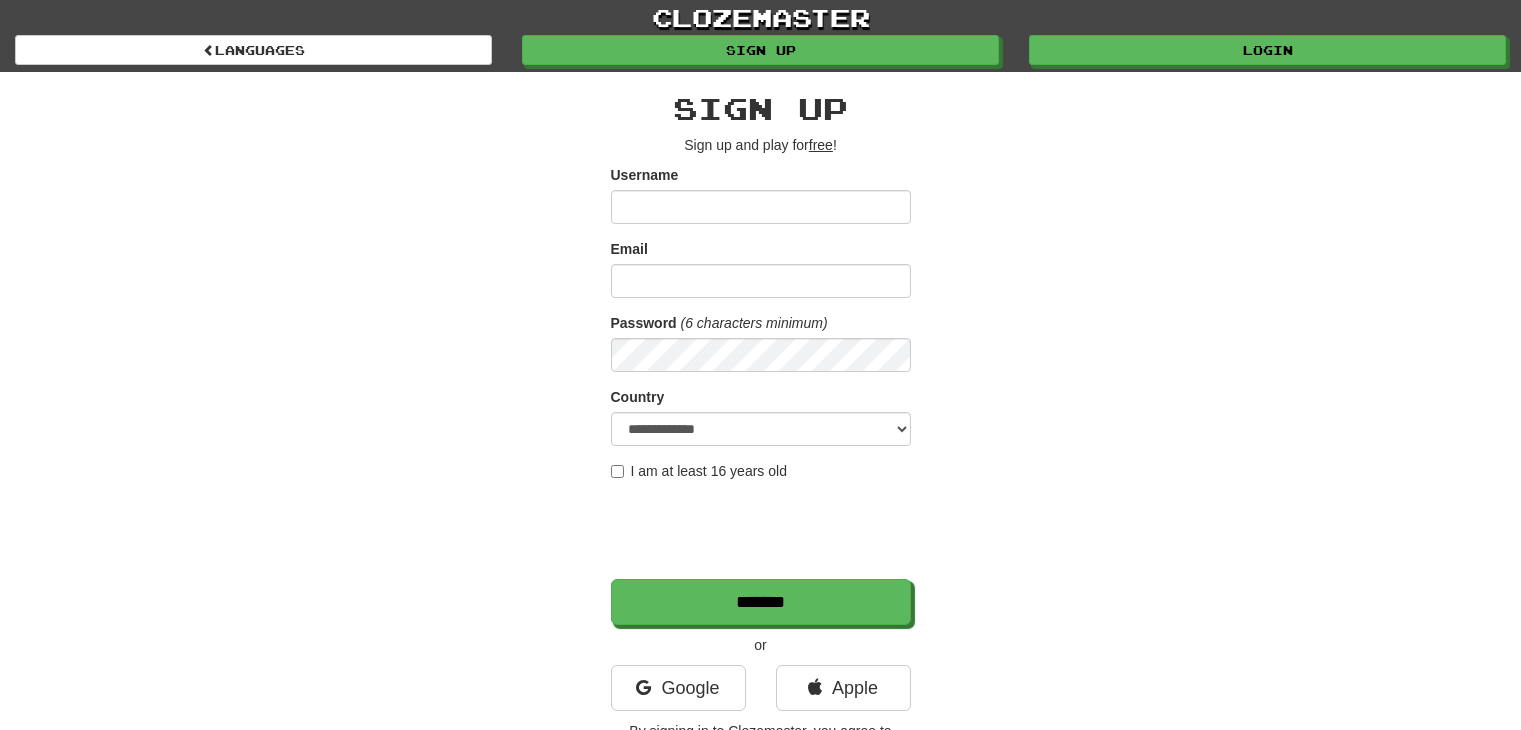 scroll, scrollTop: 0, scrollLeft: 0, axis: both 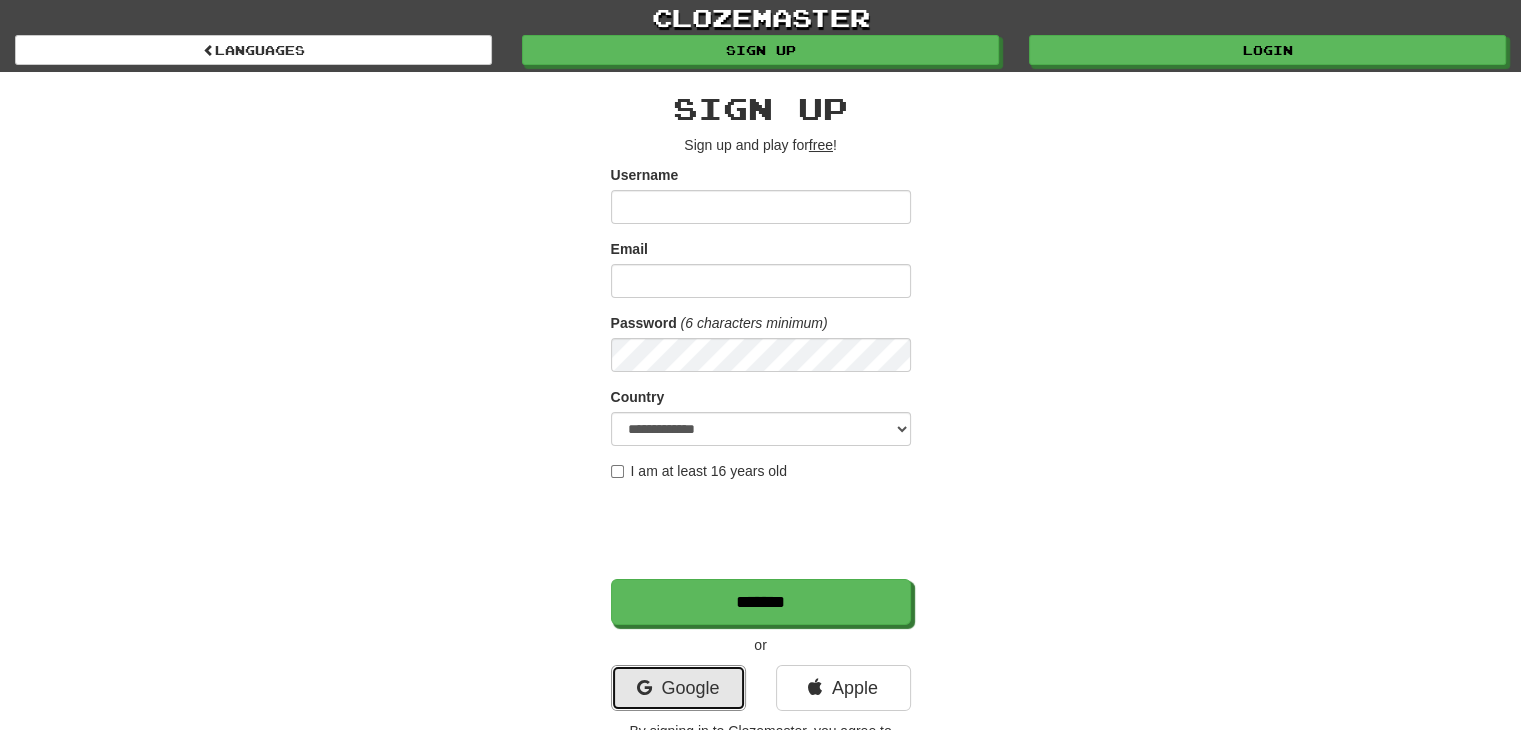 click on "Google" at bounding box center (678, 688) 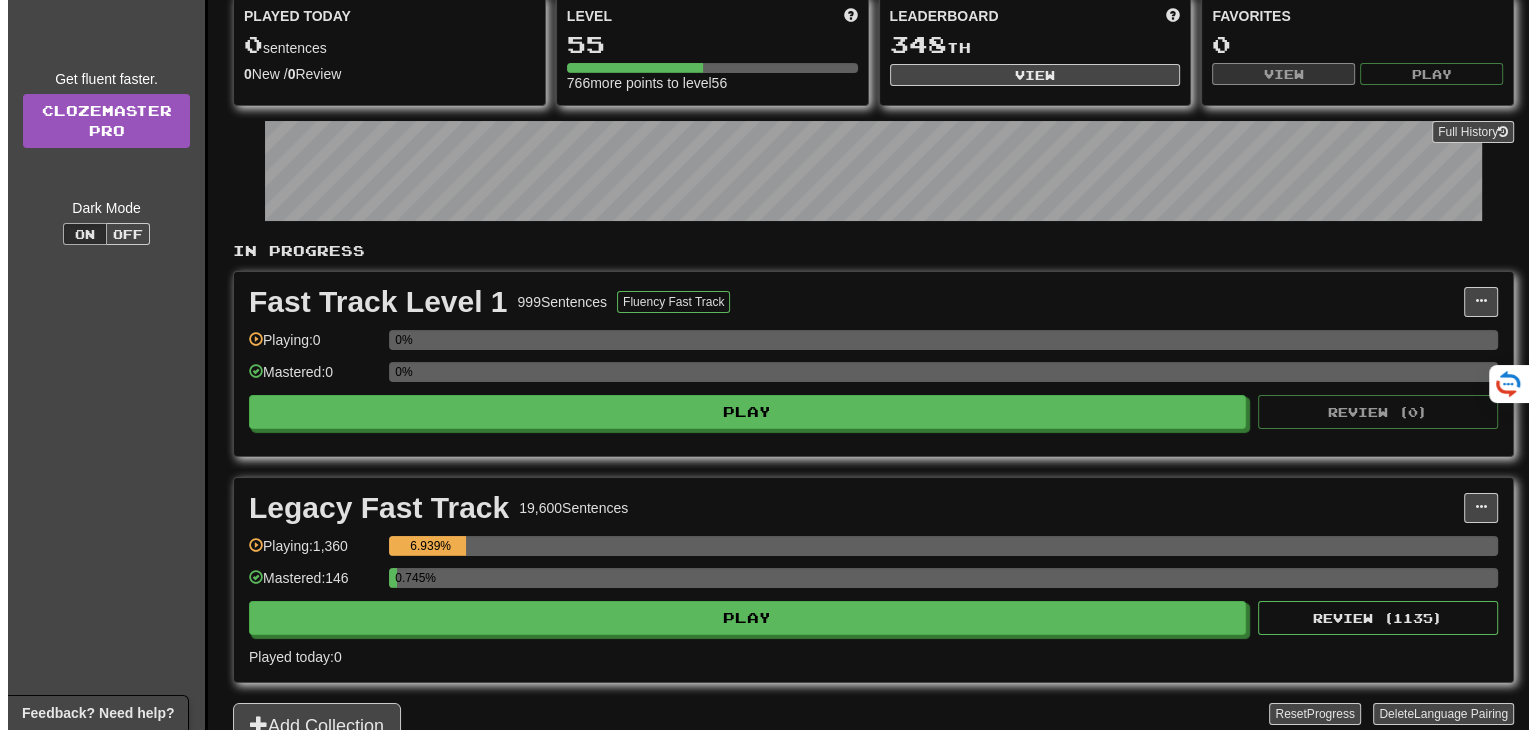 scroll, scrollTop: 200, scrollLeft: 0, axis: vertical 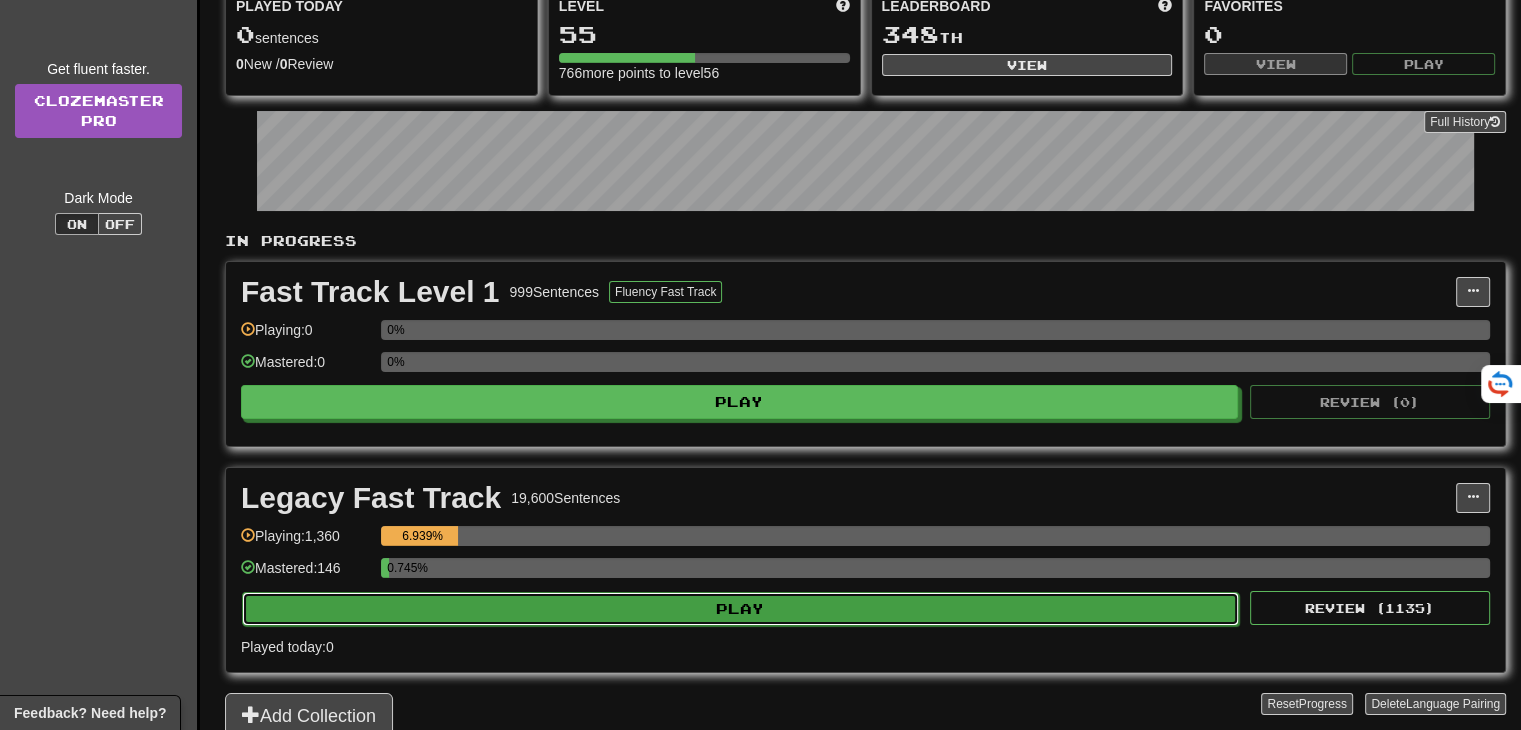 click on "Play" at bounding box center (740, 609) 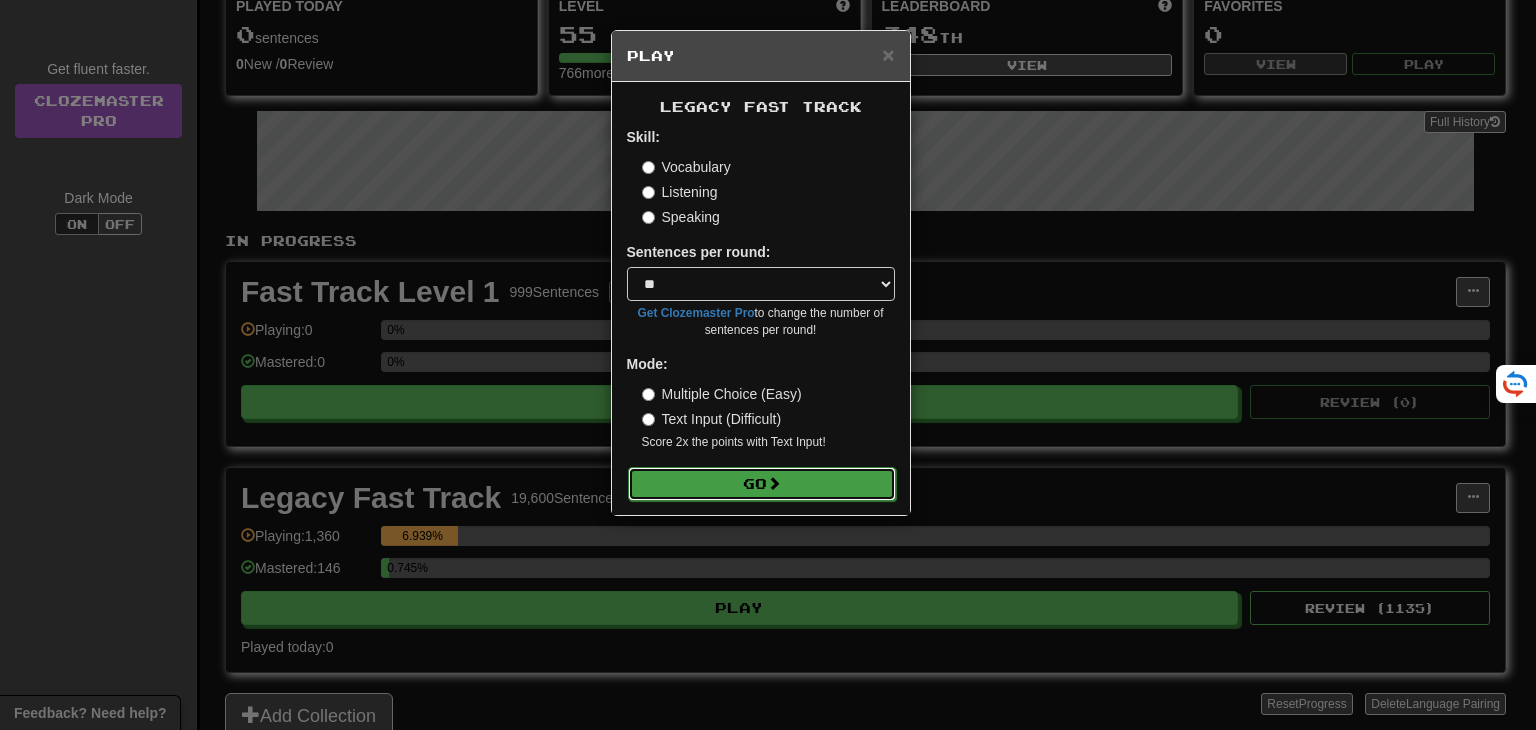 click on "Go" at bounding box center (762, 484) 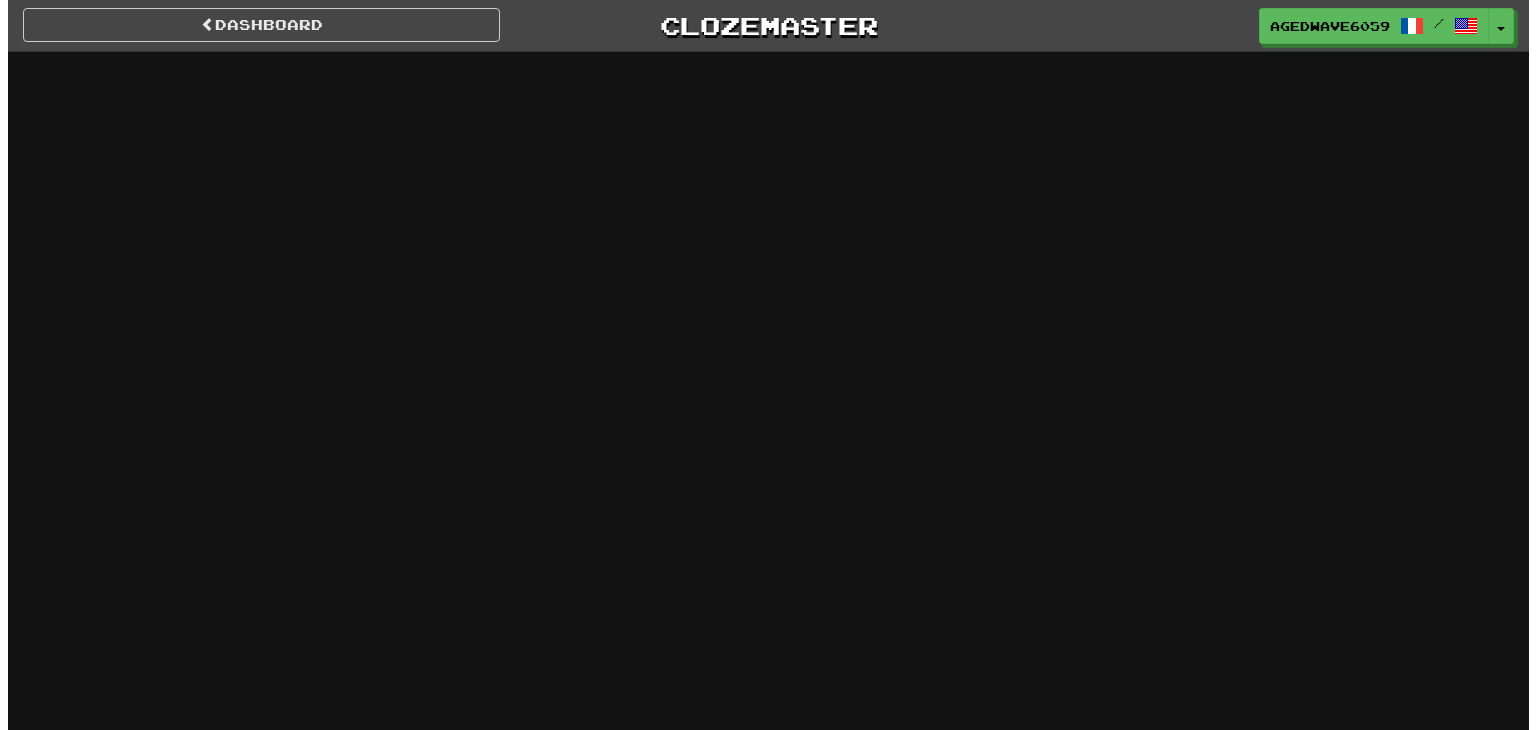 scroll, scrollTop: 0, scrollLeft: 0, axis: both 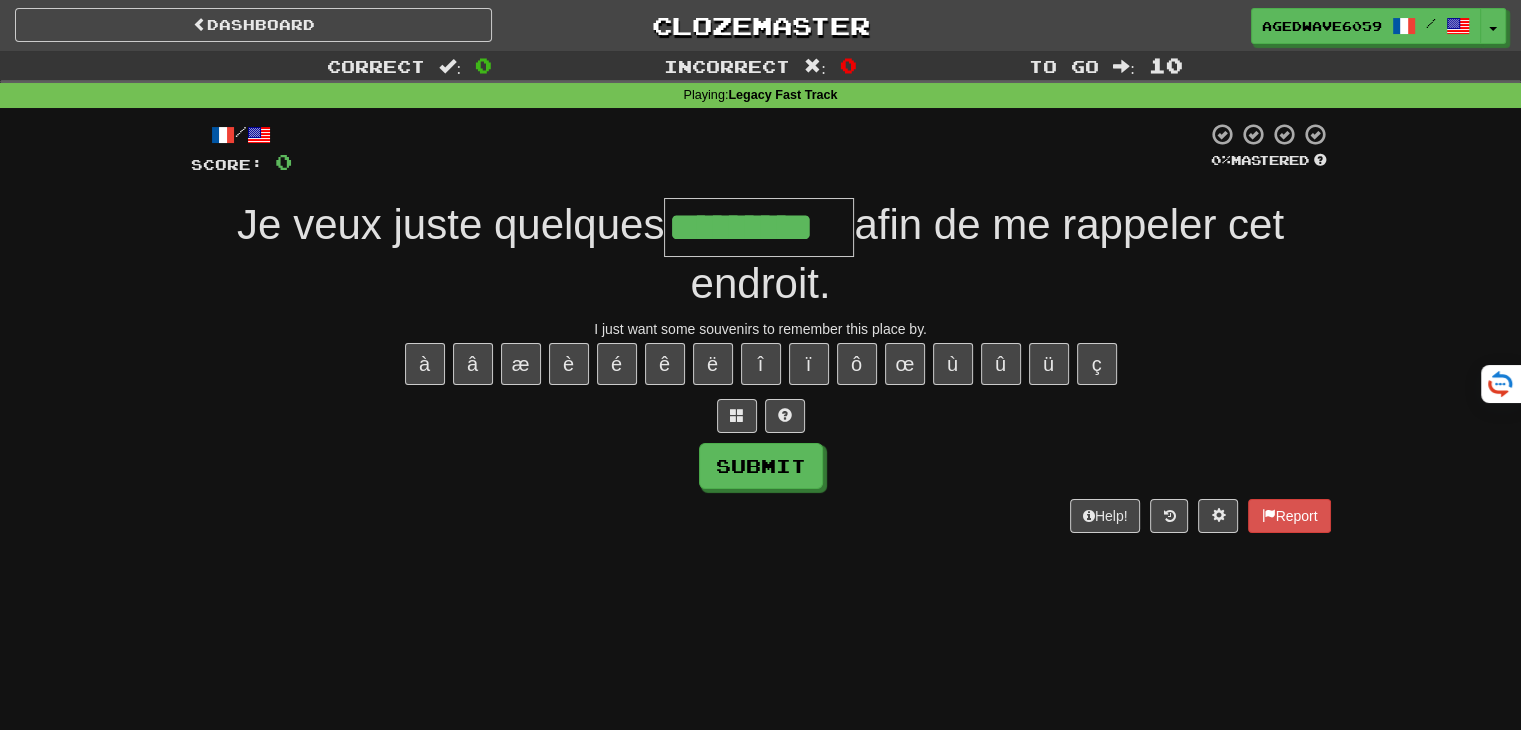 type on "*********" 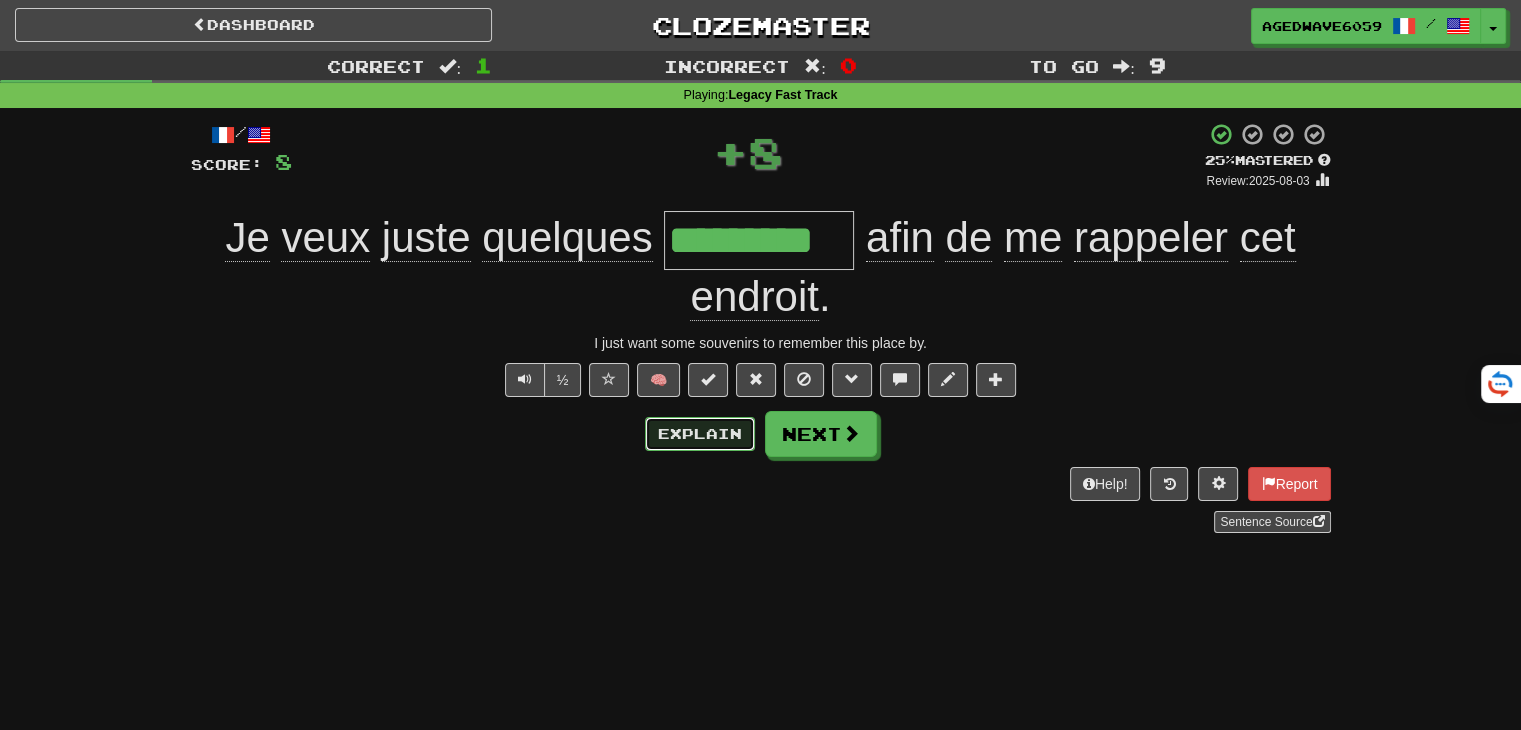 click on "Explain" at bounding box center [700, 434] 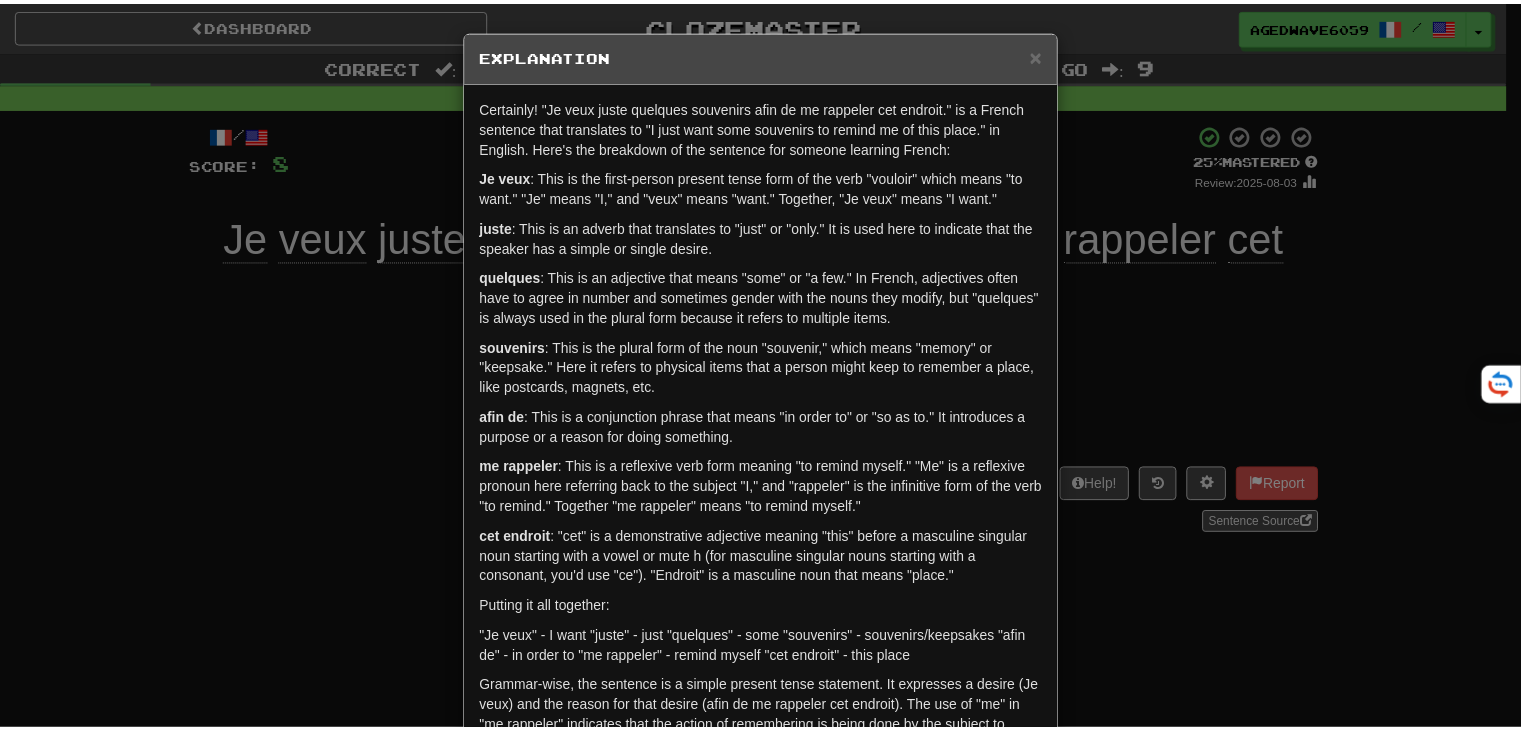 scroll, scrollTop: 100, scrollLeft: 0, axis: vertical 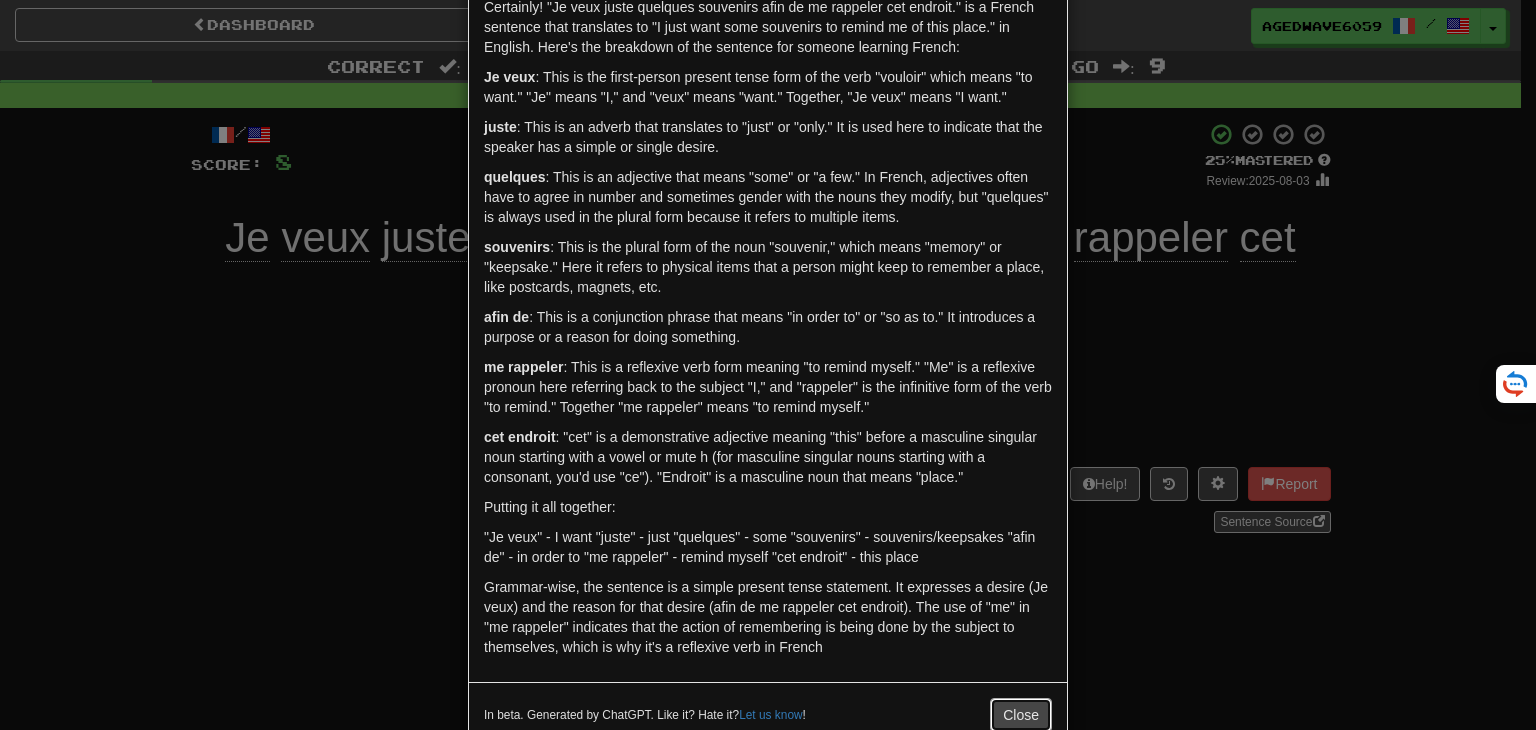 click on "Close" at bounding box center (1021, 715) 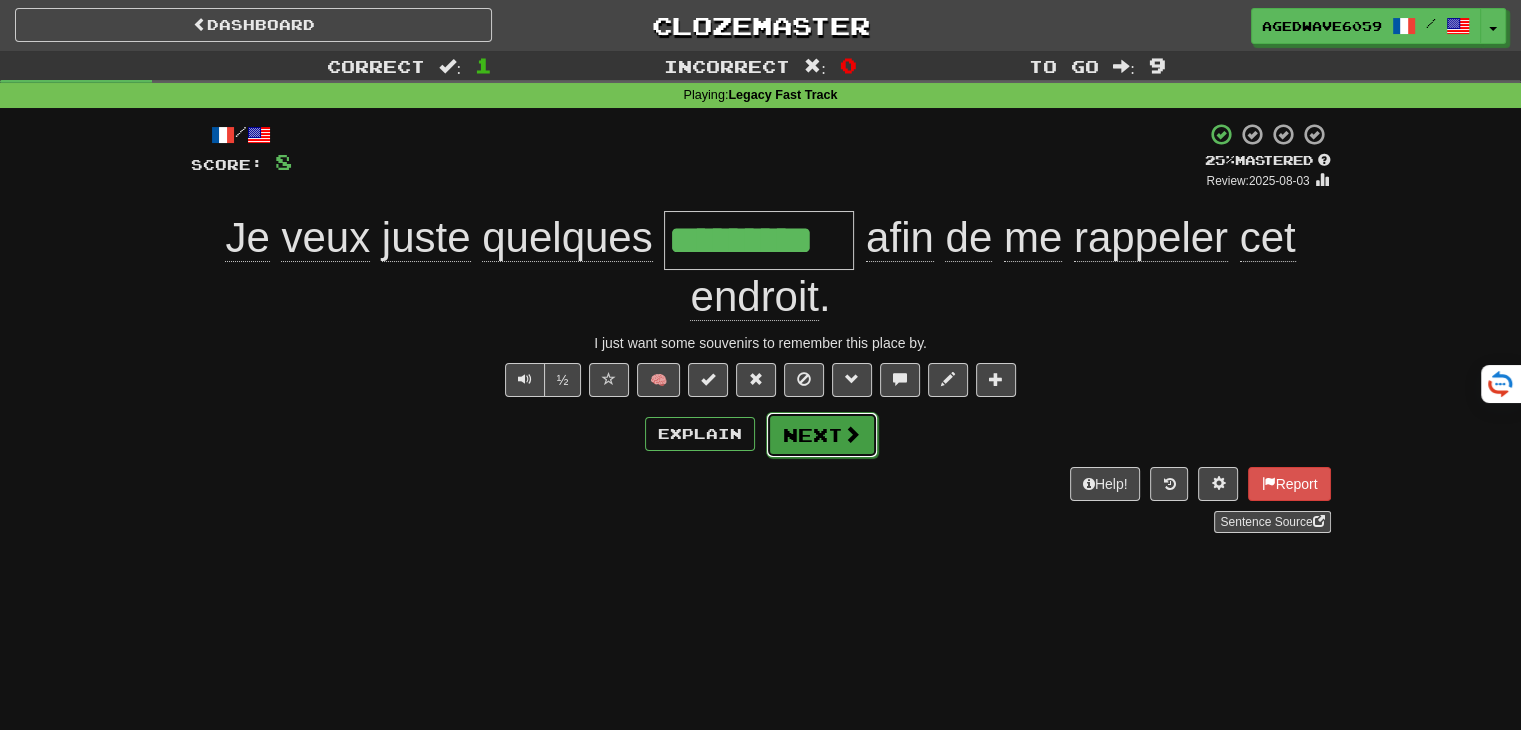 click on "Next" at bounding box center (822, 435) 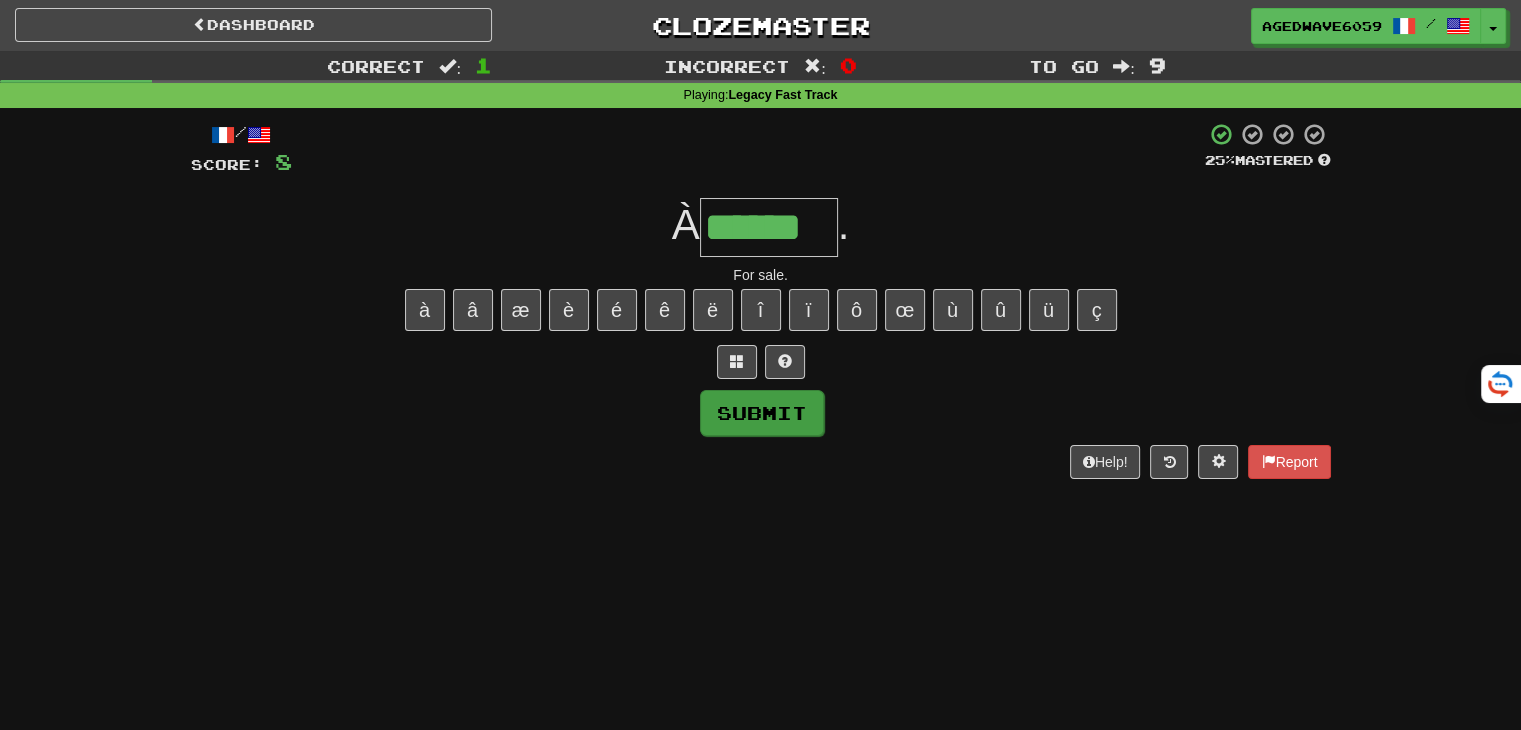 type on "******" 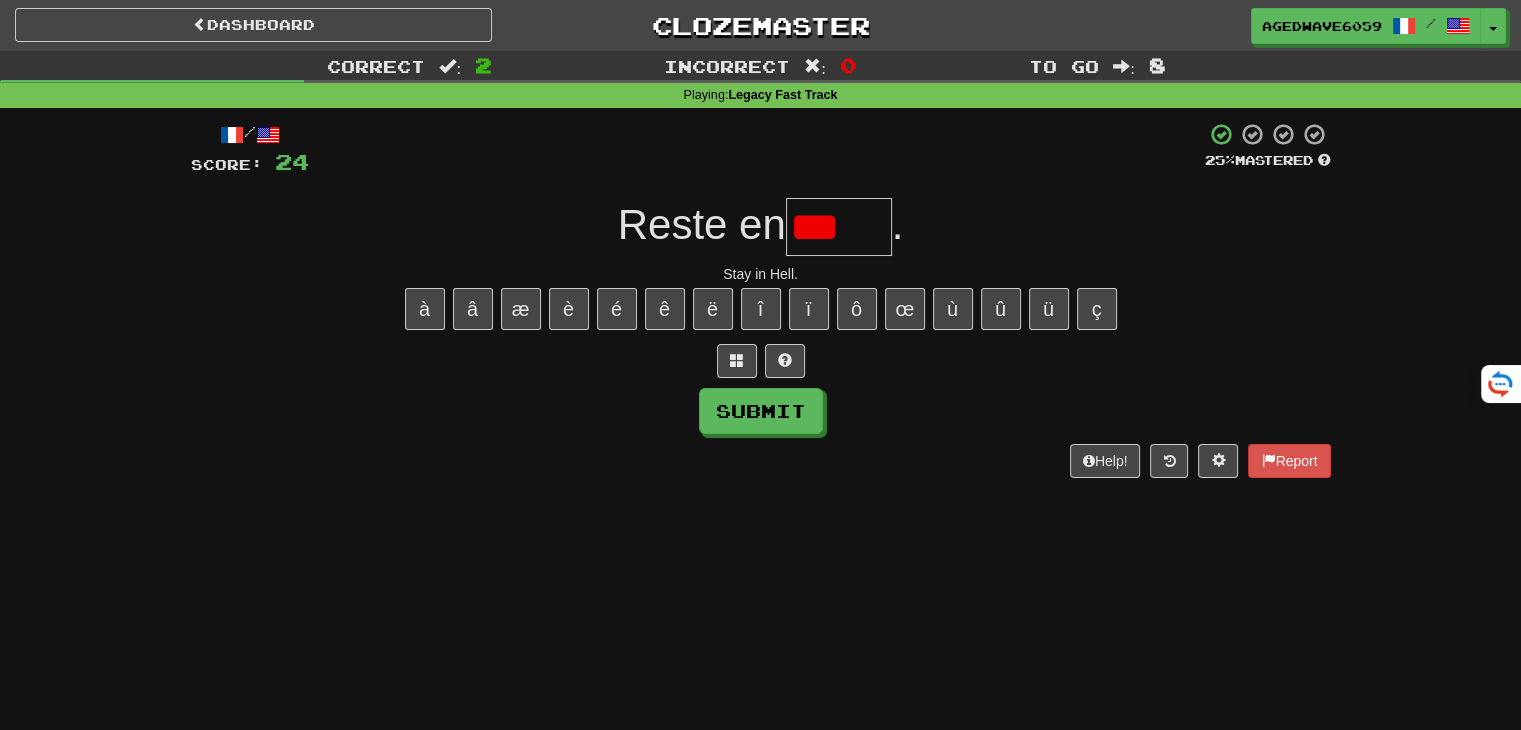 scroll, scrollTop: 0, scrollLeft: 0, axis: both 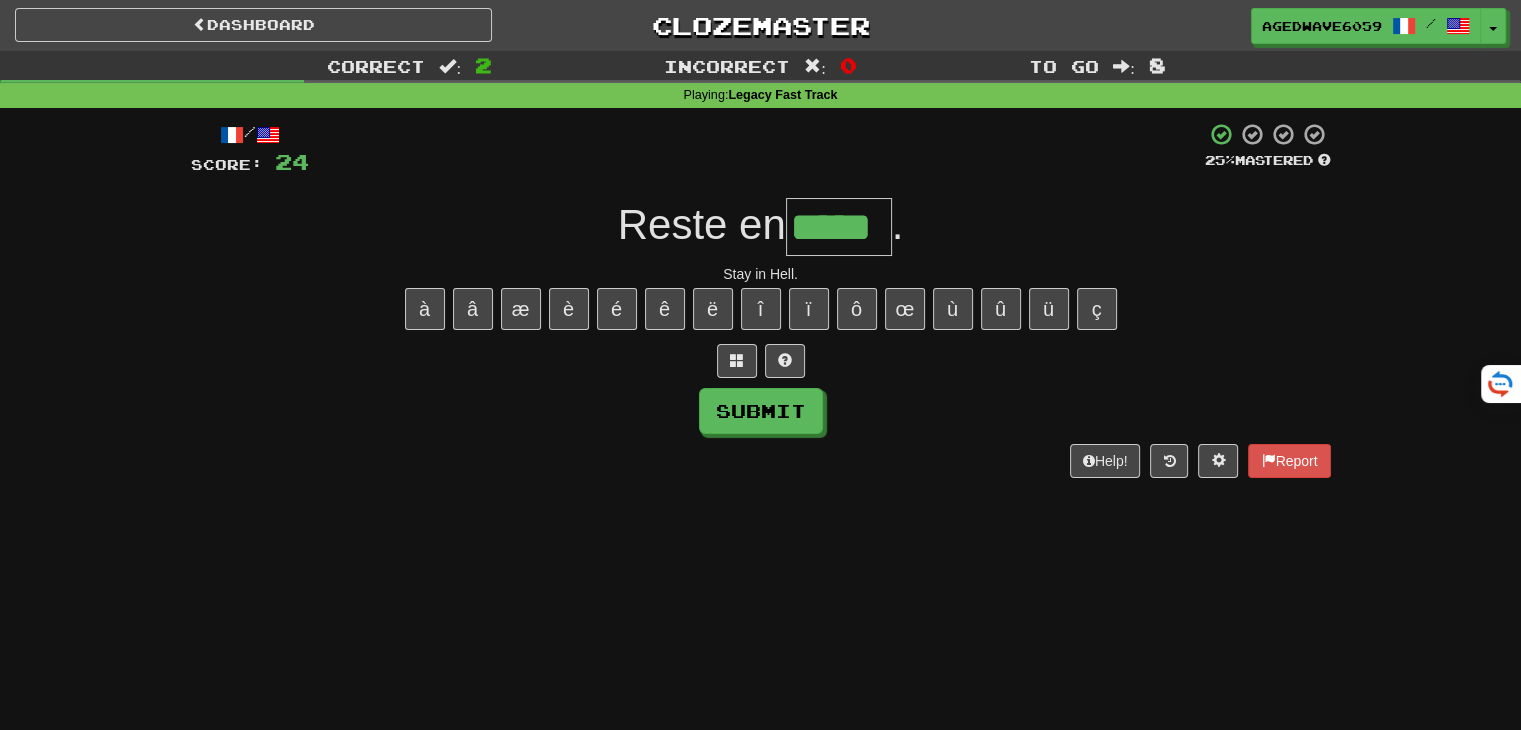 type on "*****" 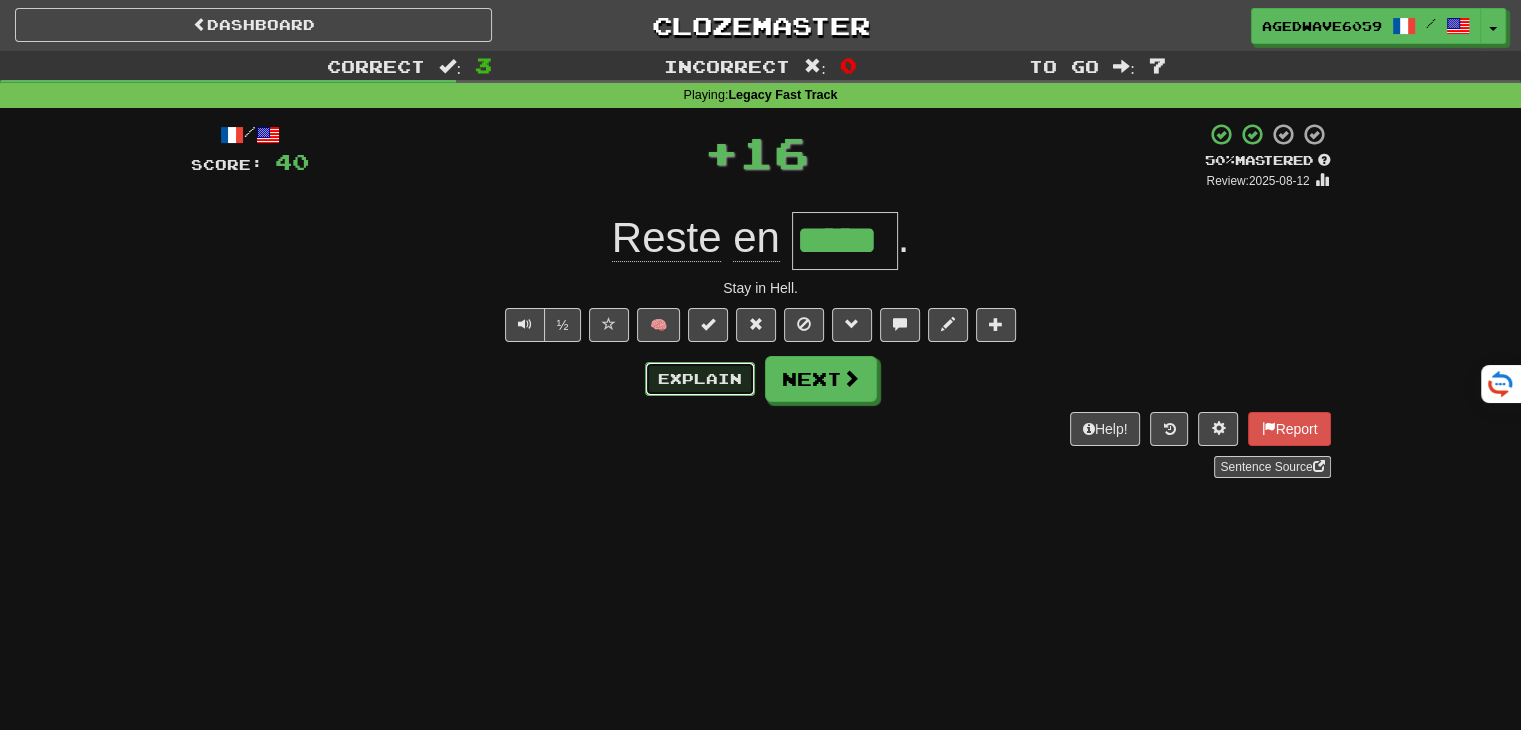 click on "Explain" at bounding box center [700, 379] 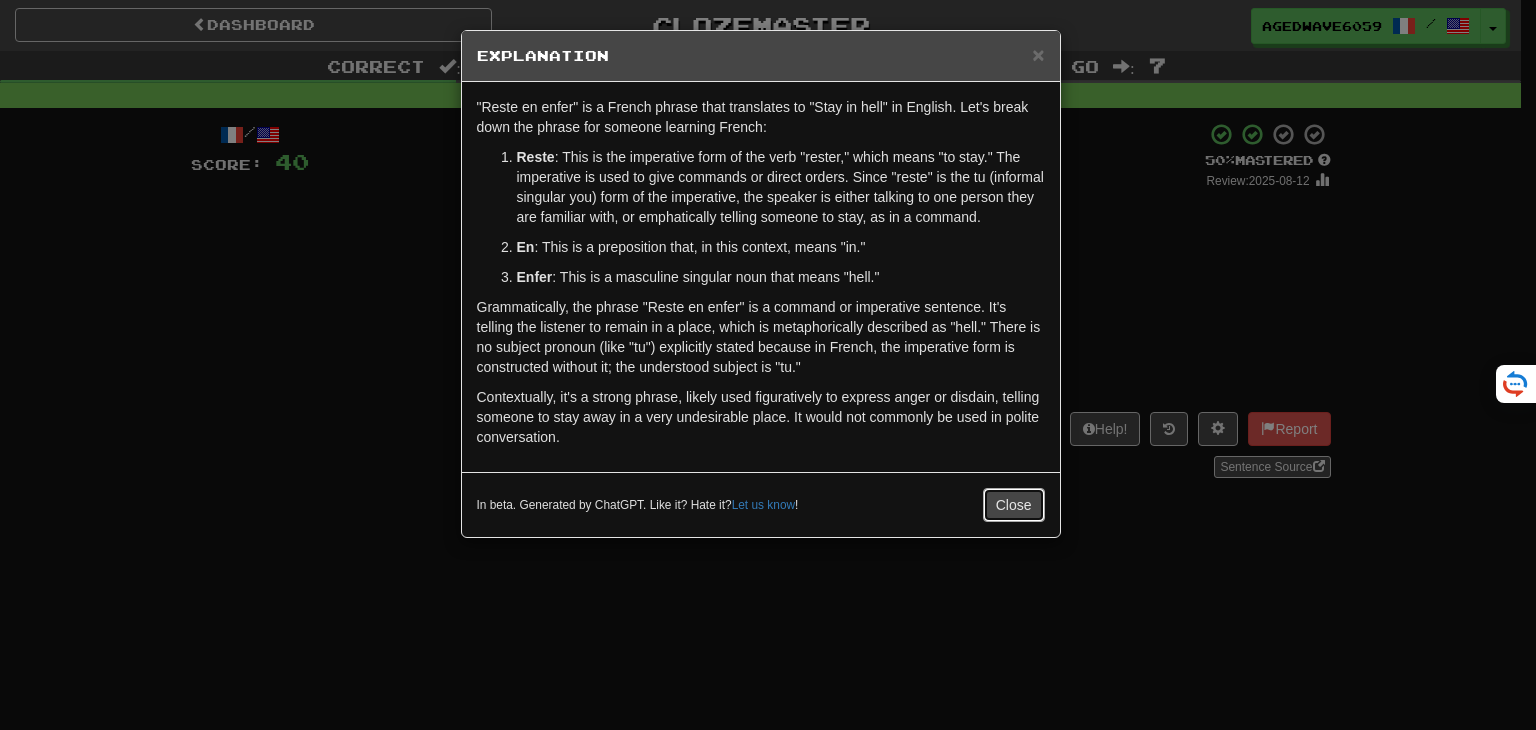 click on "Close" at bounding box center (1014, 505) 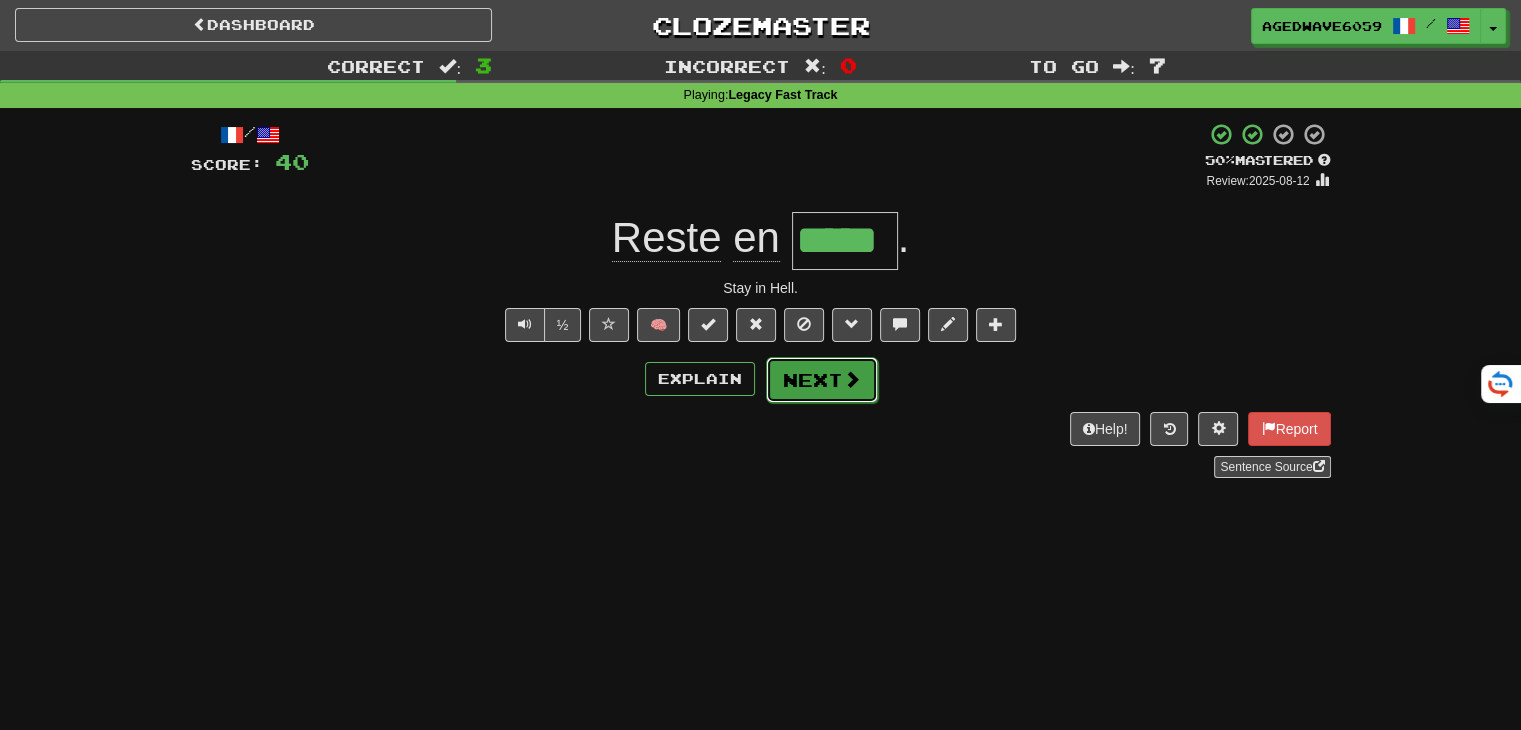 click on "Next" at bounding box center (822, 380) 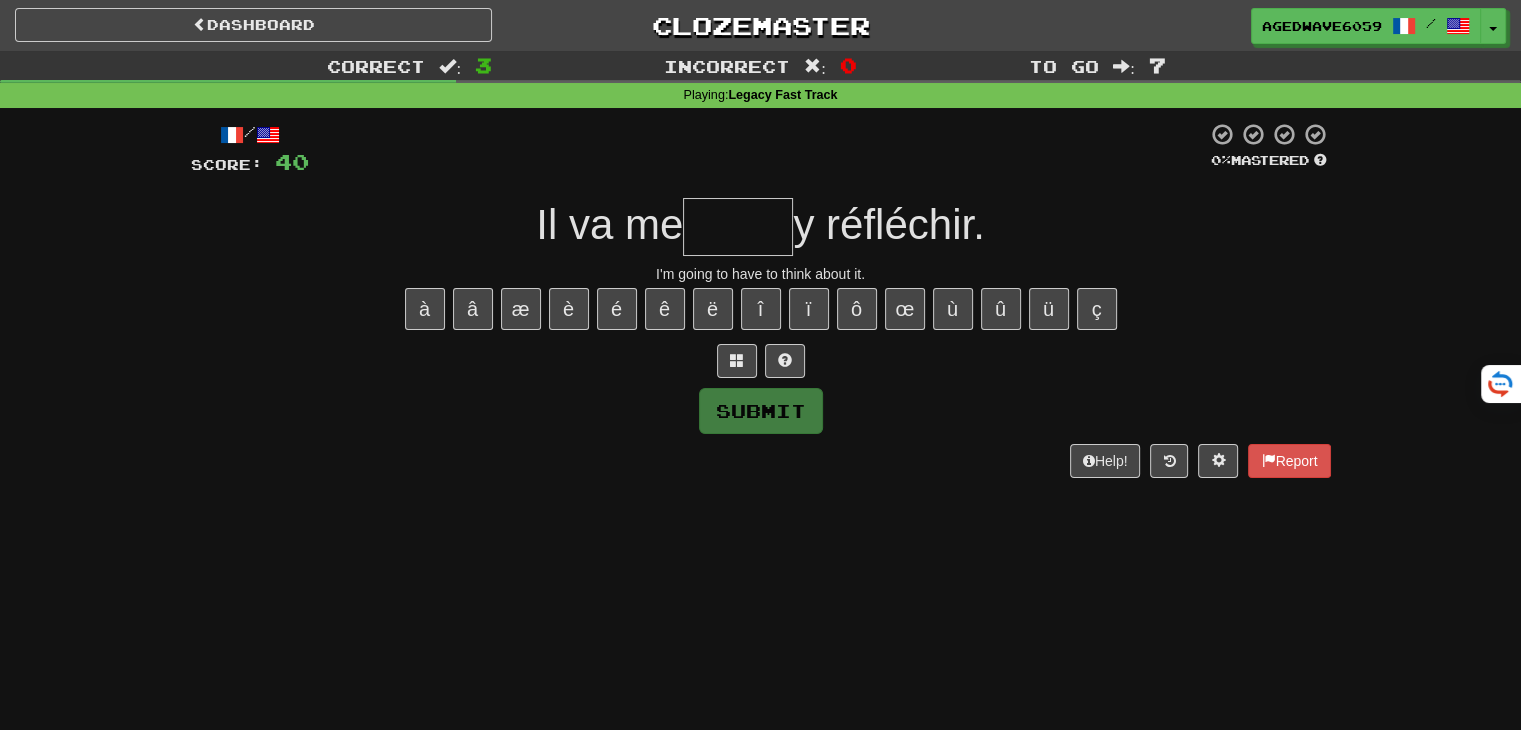 click at bounding box center [738, 227] 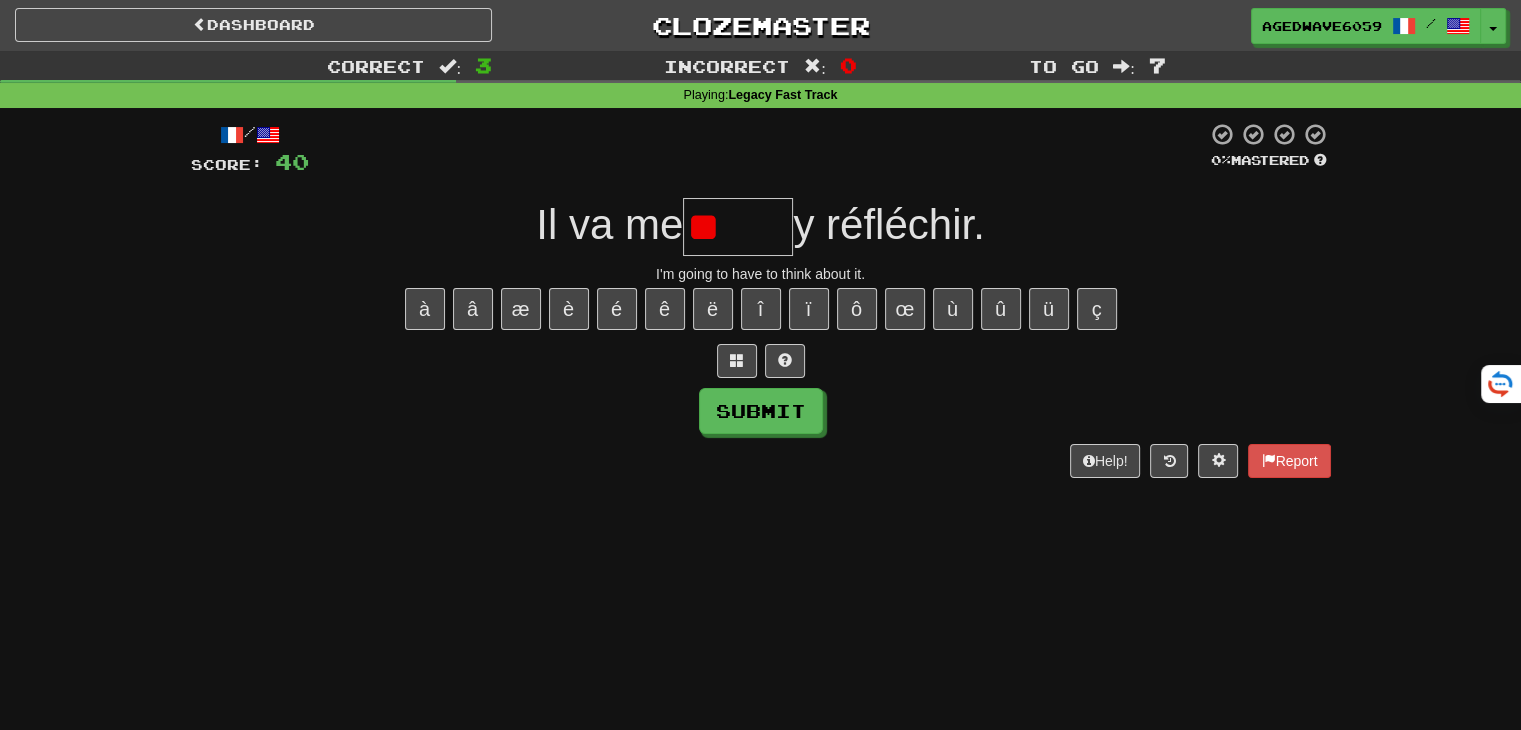 type on "*" 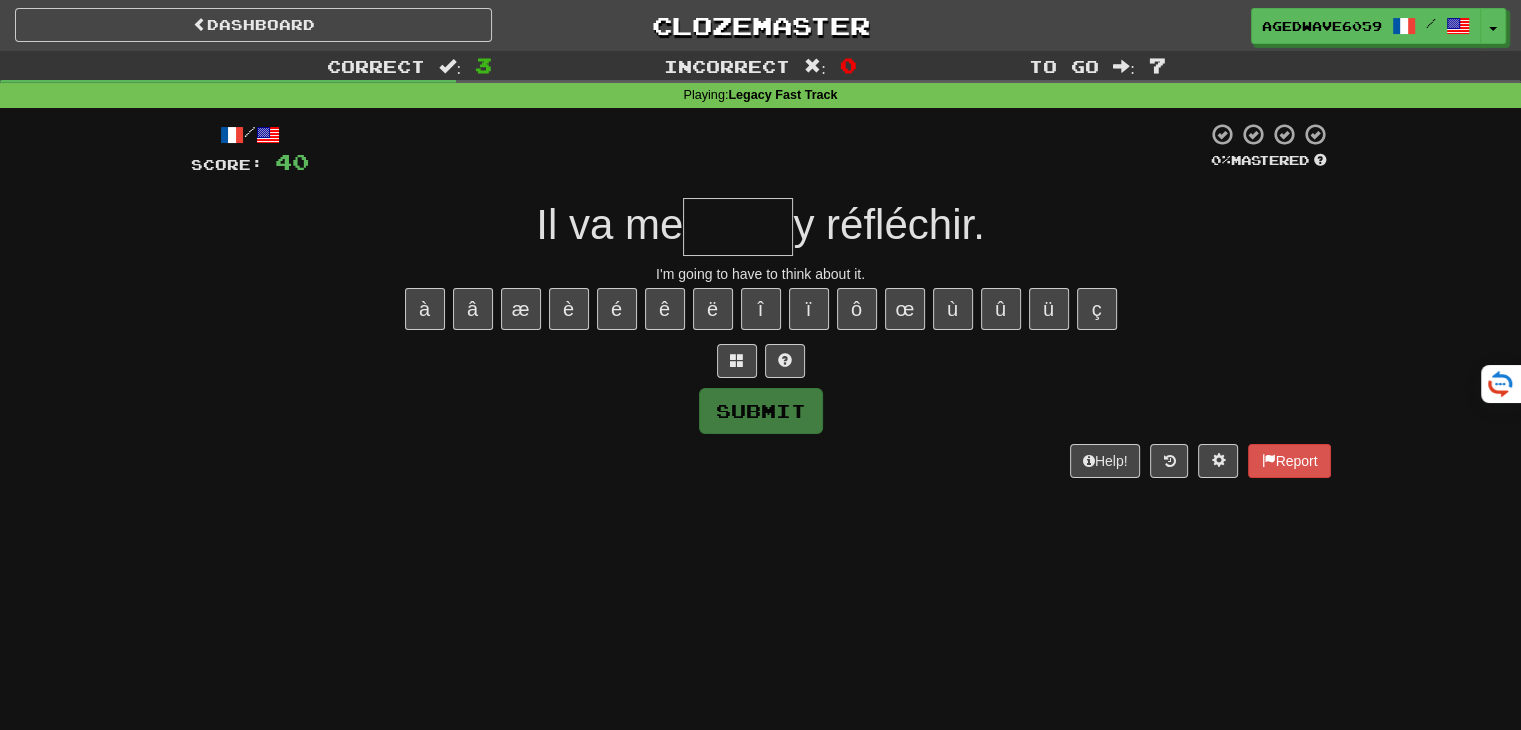 type on "*" 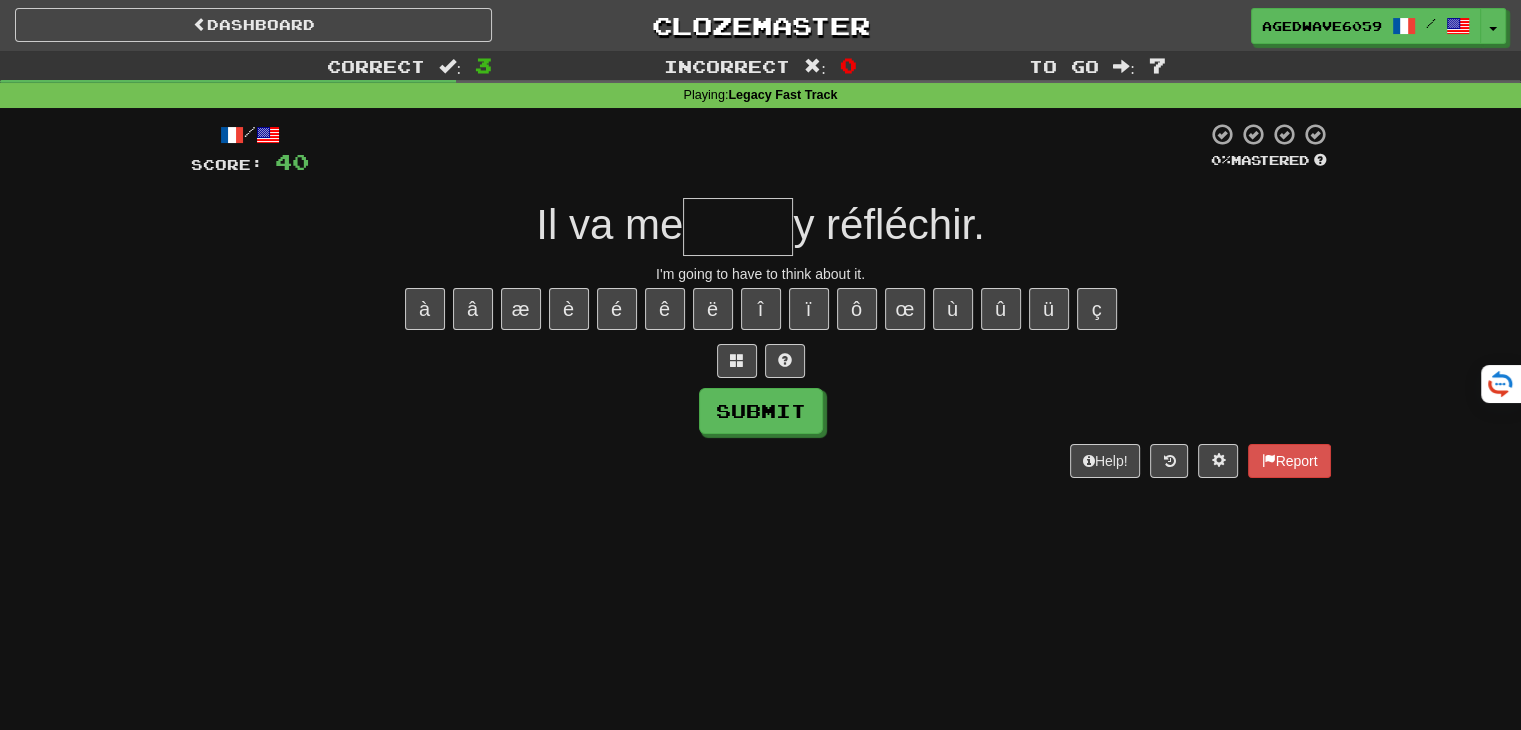 type on "*" 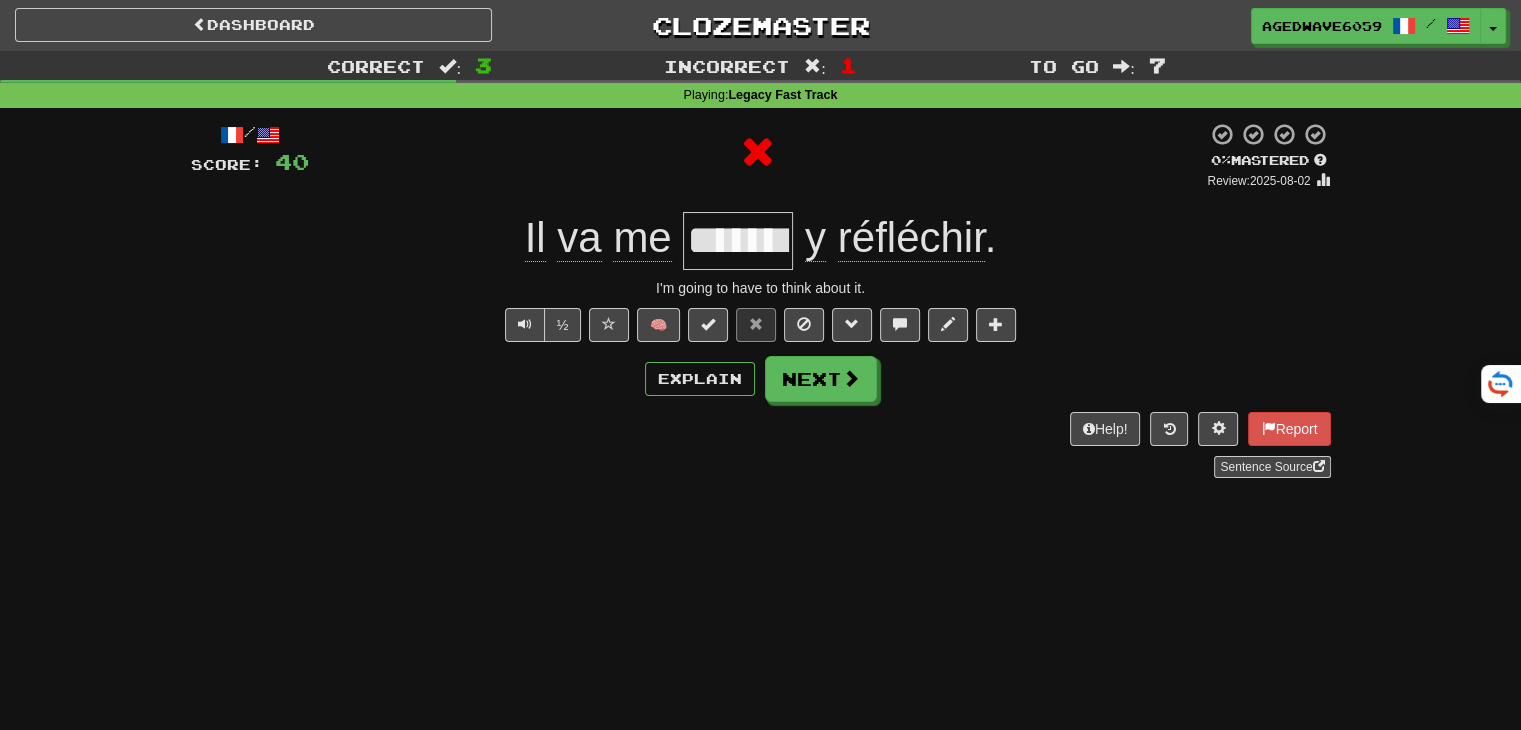 type on "*" 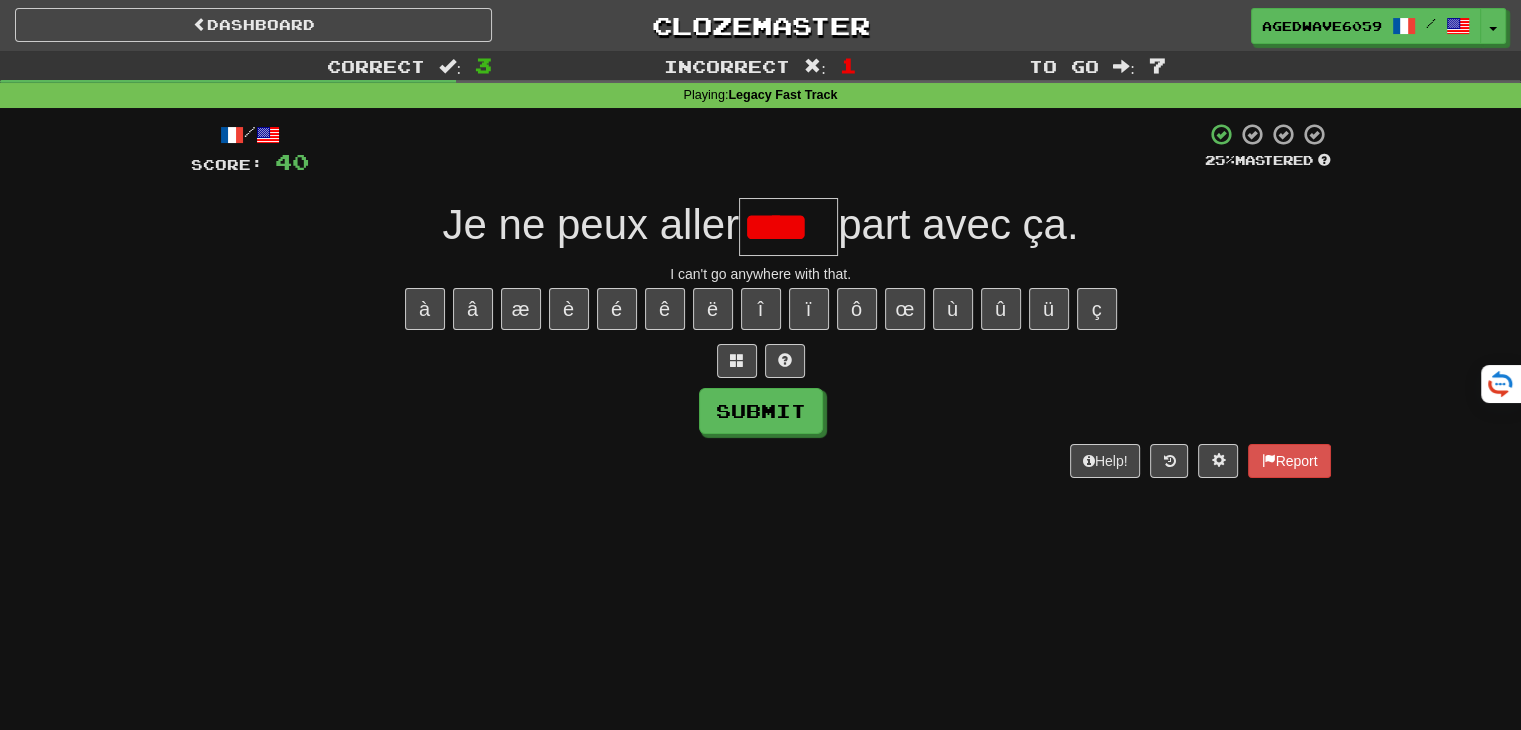 scroll, scrollTop: 0, scrollLeft: 0, axis: both 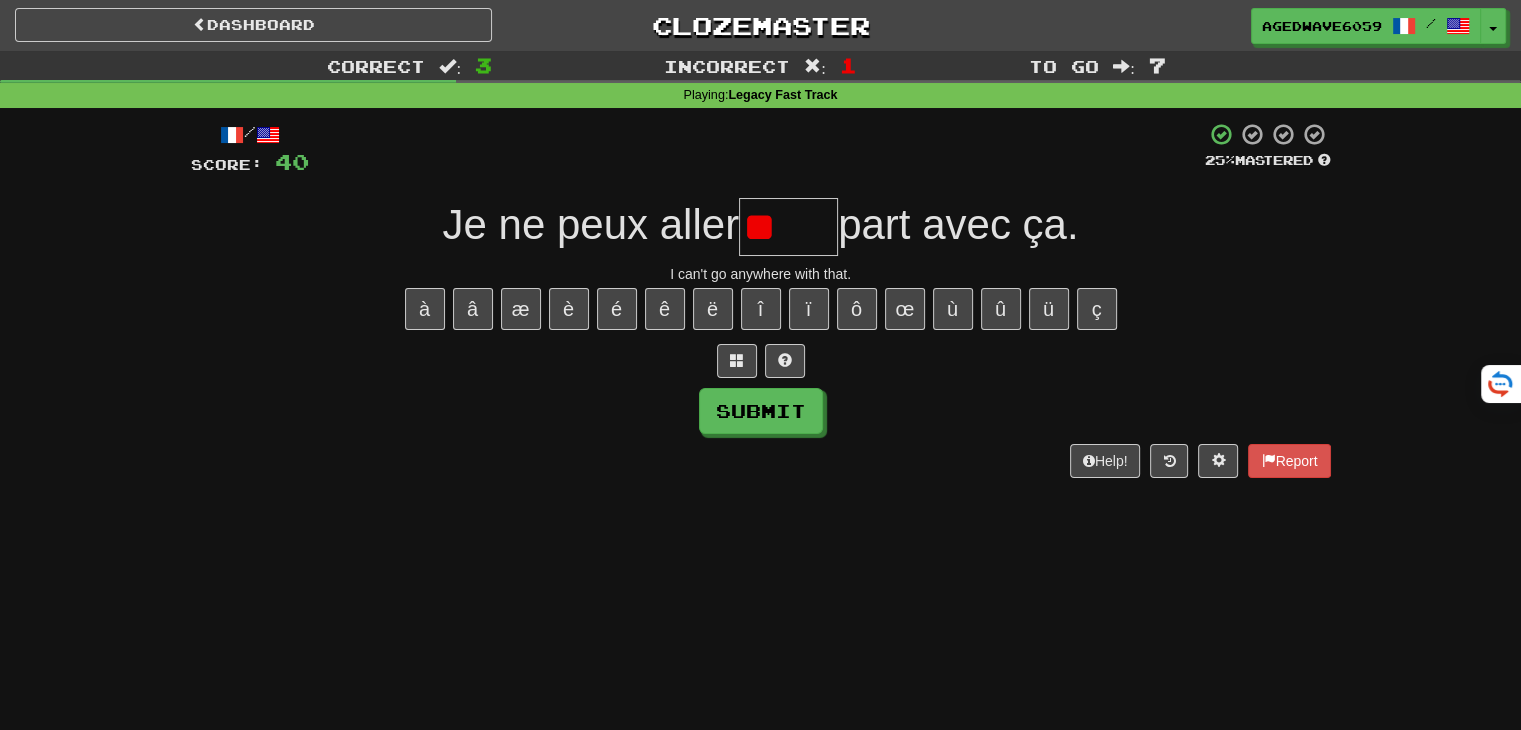 type on "*" 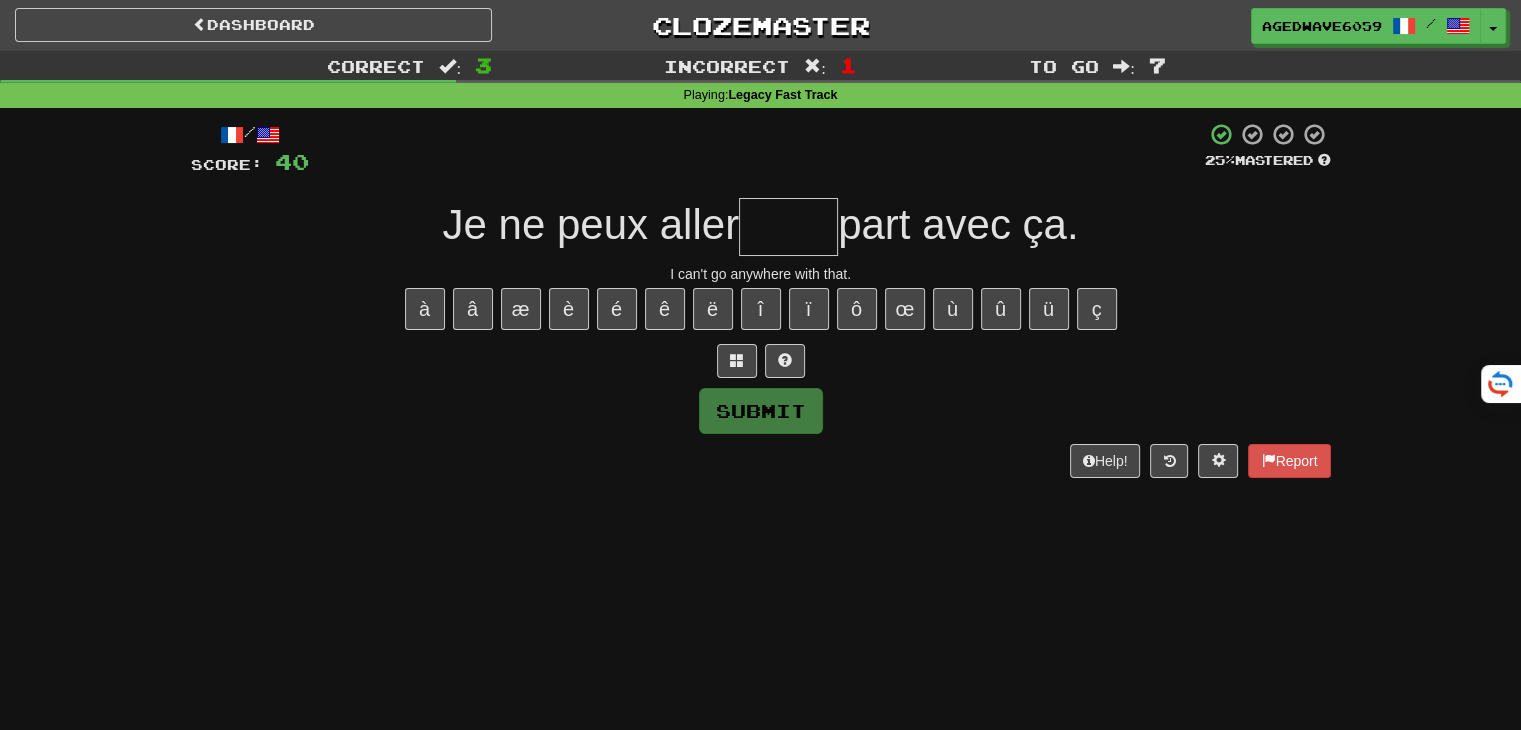 type on "*" 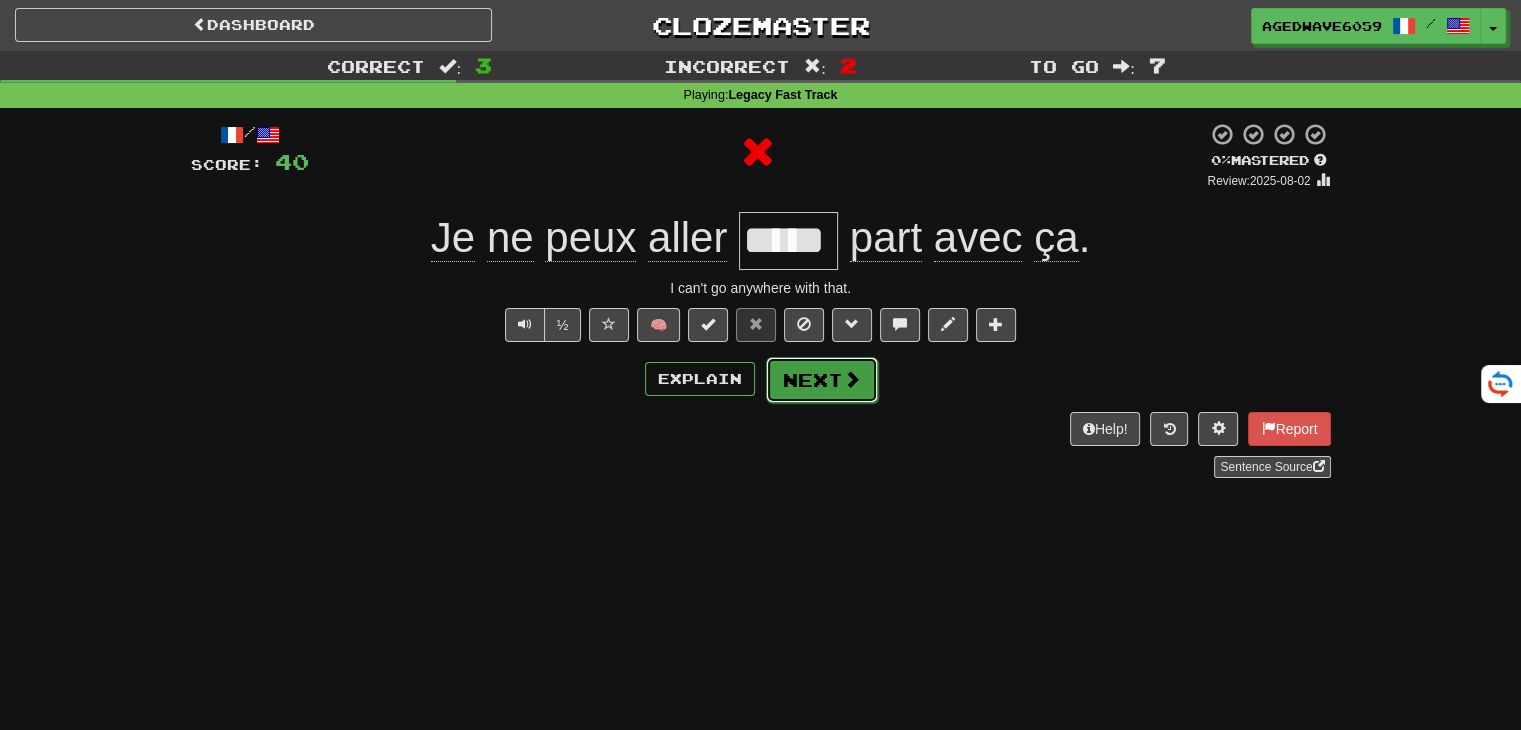 click on "Next" at bounding box center [822, 380] 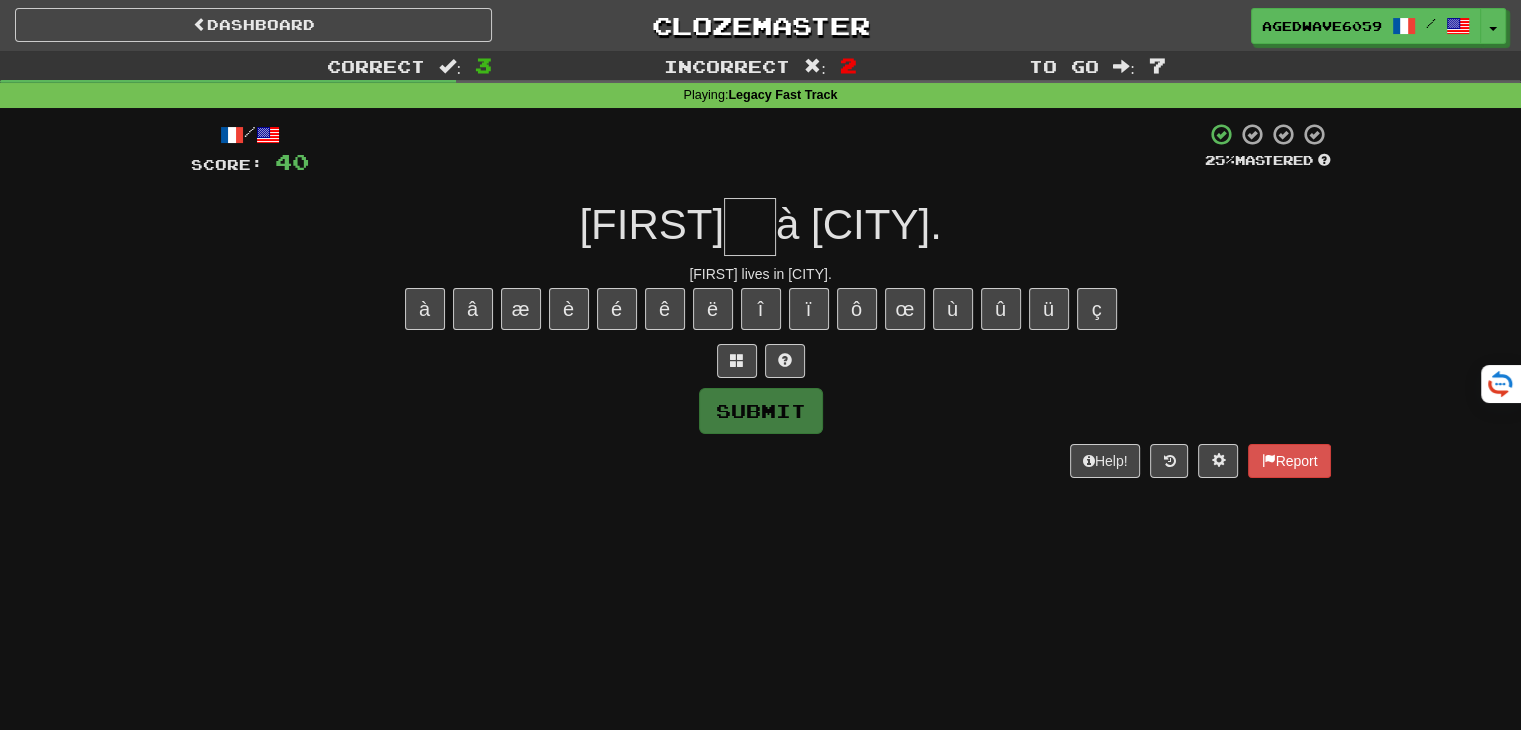 click at bounding box center [750, 227] 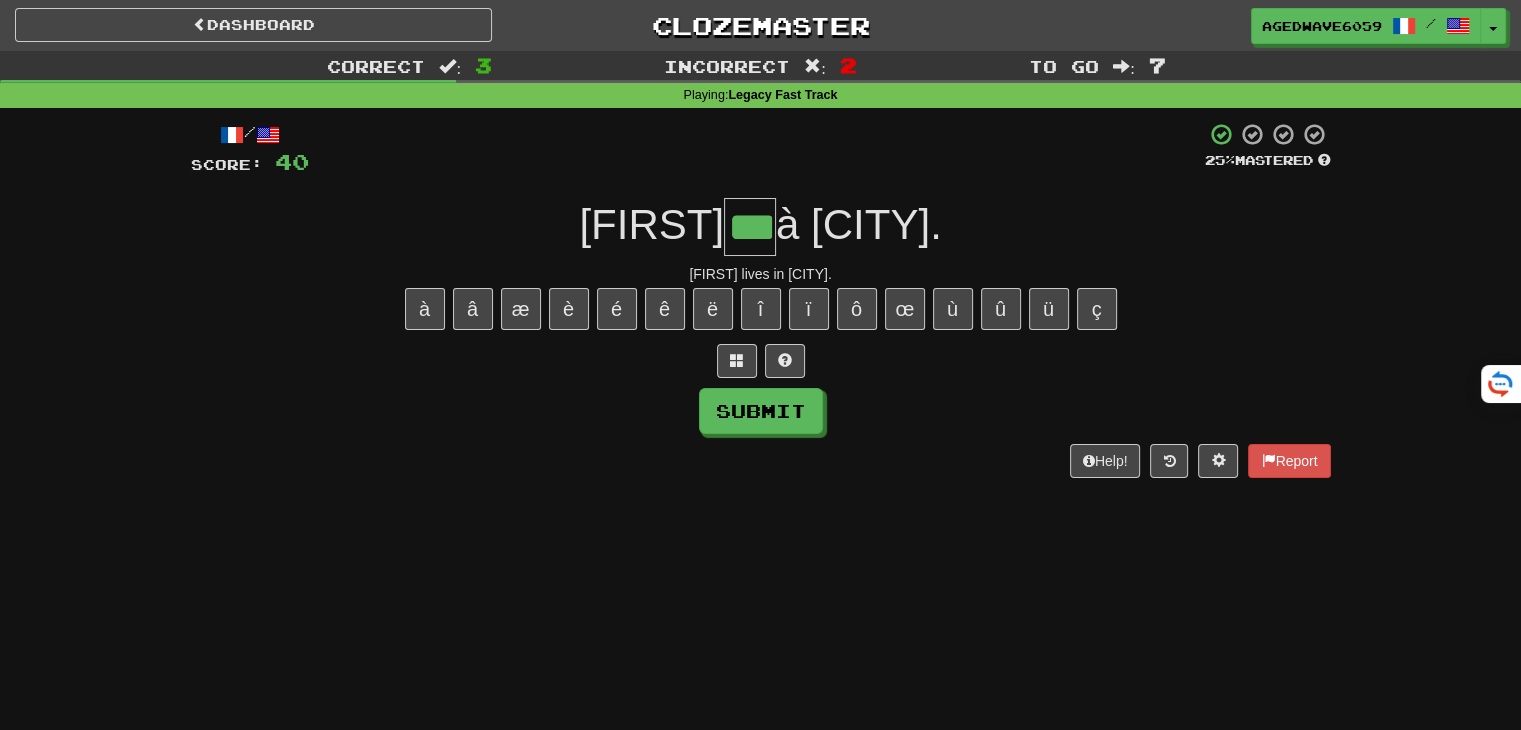 type on "***" 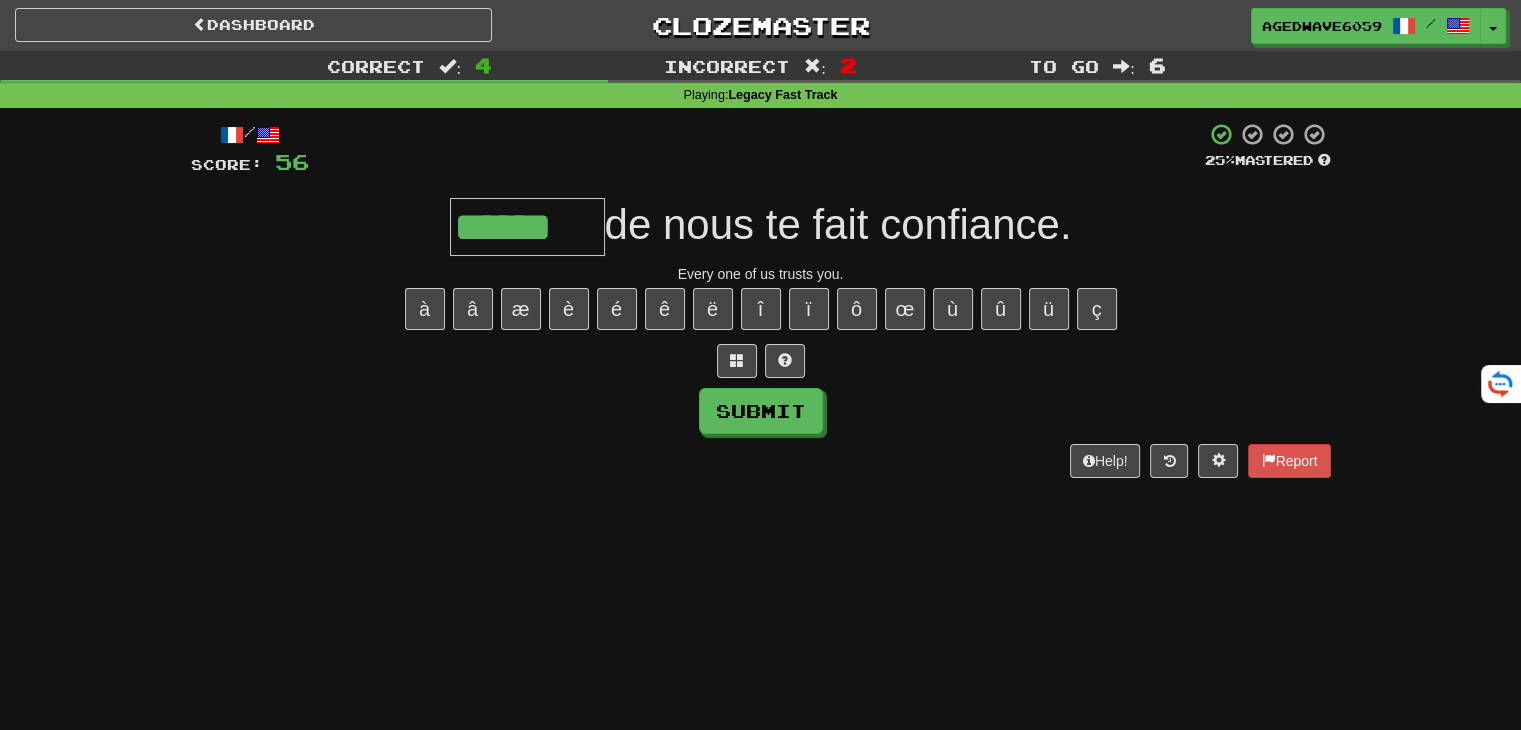 type on "******" 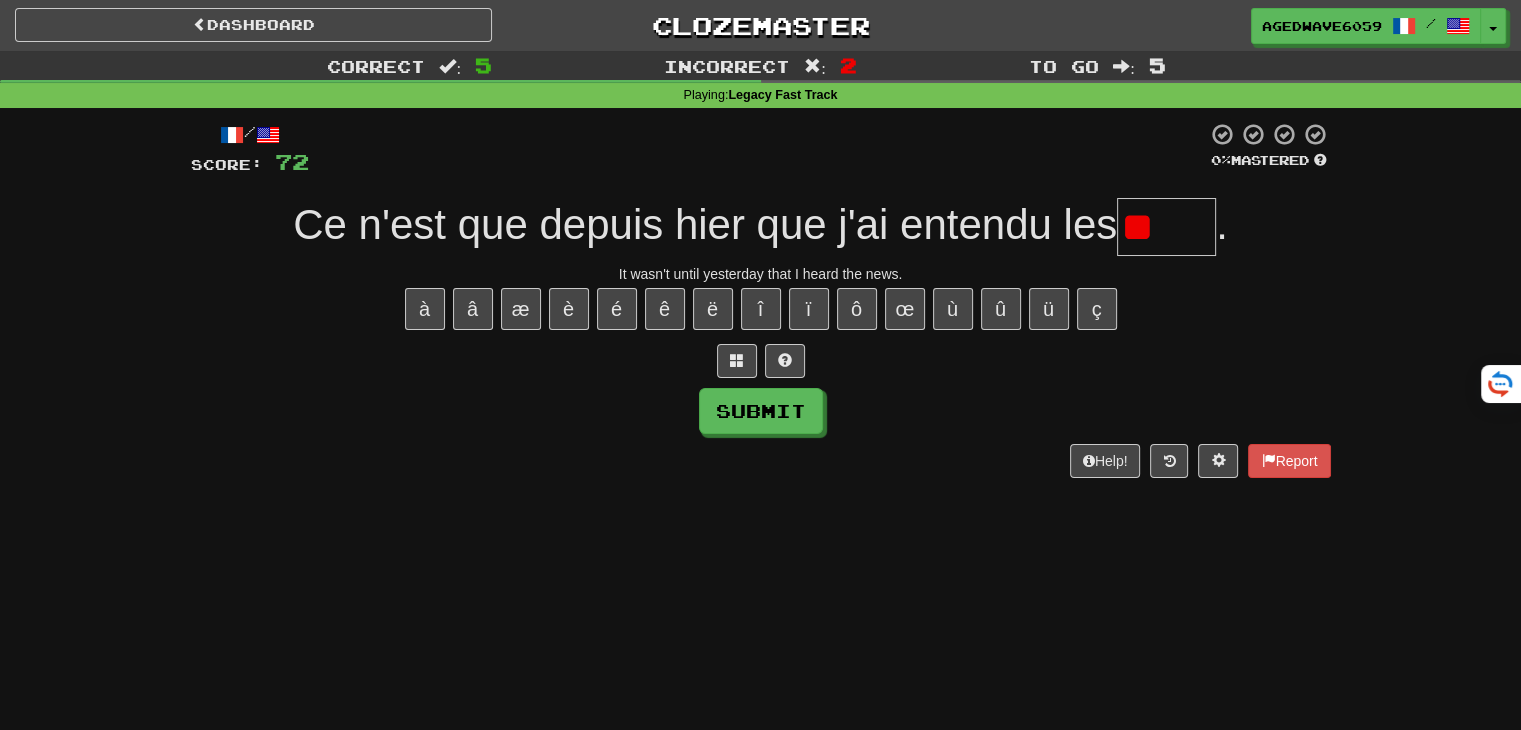 type on "*" 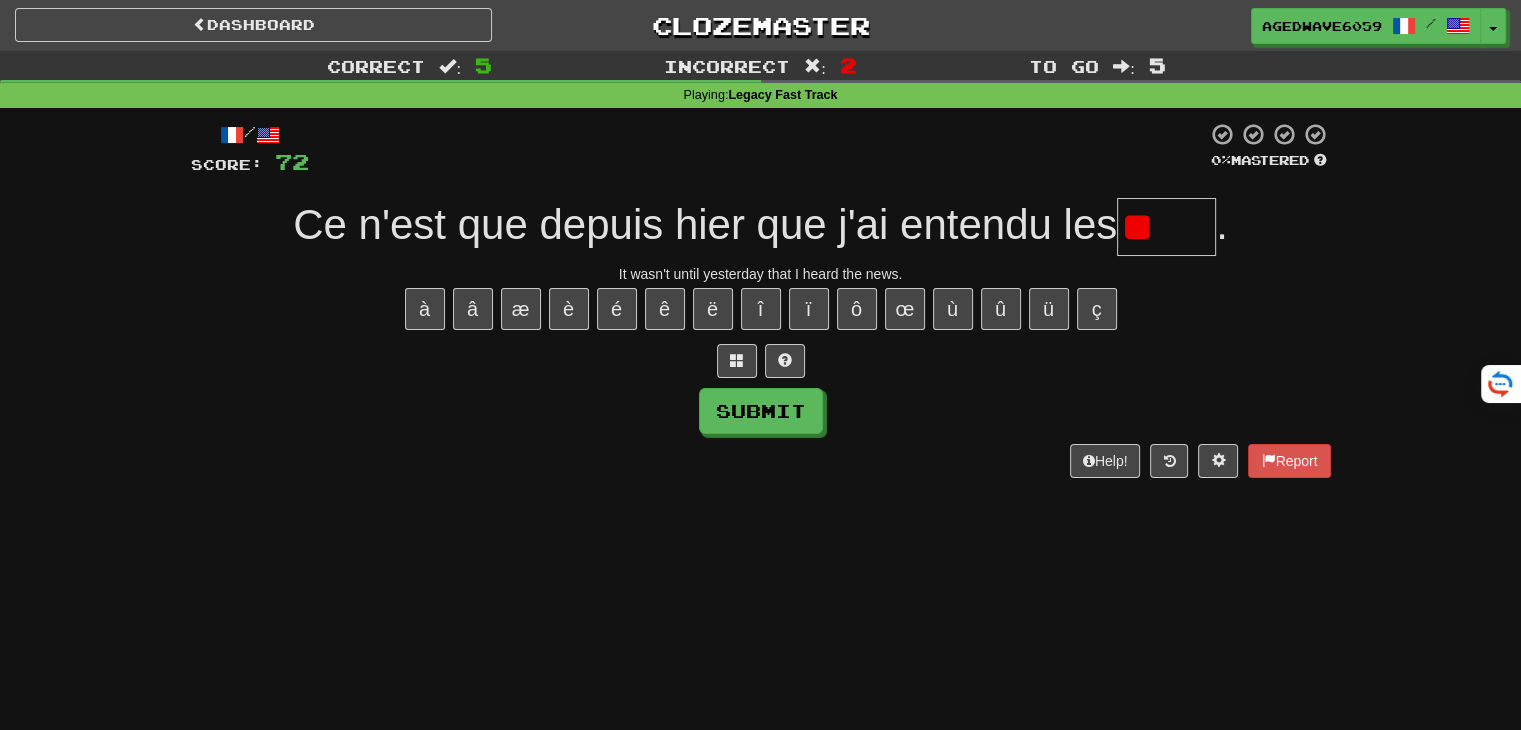 type on "*" 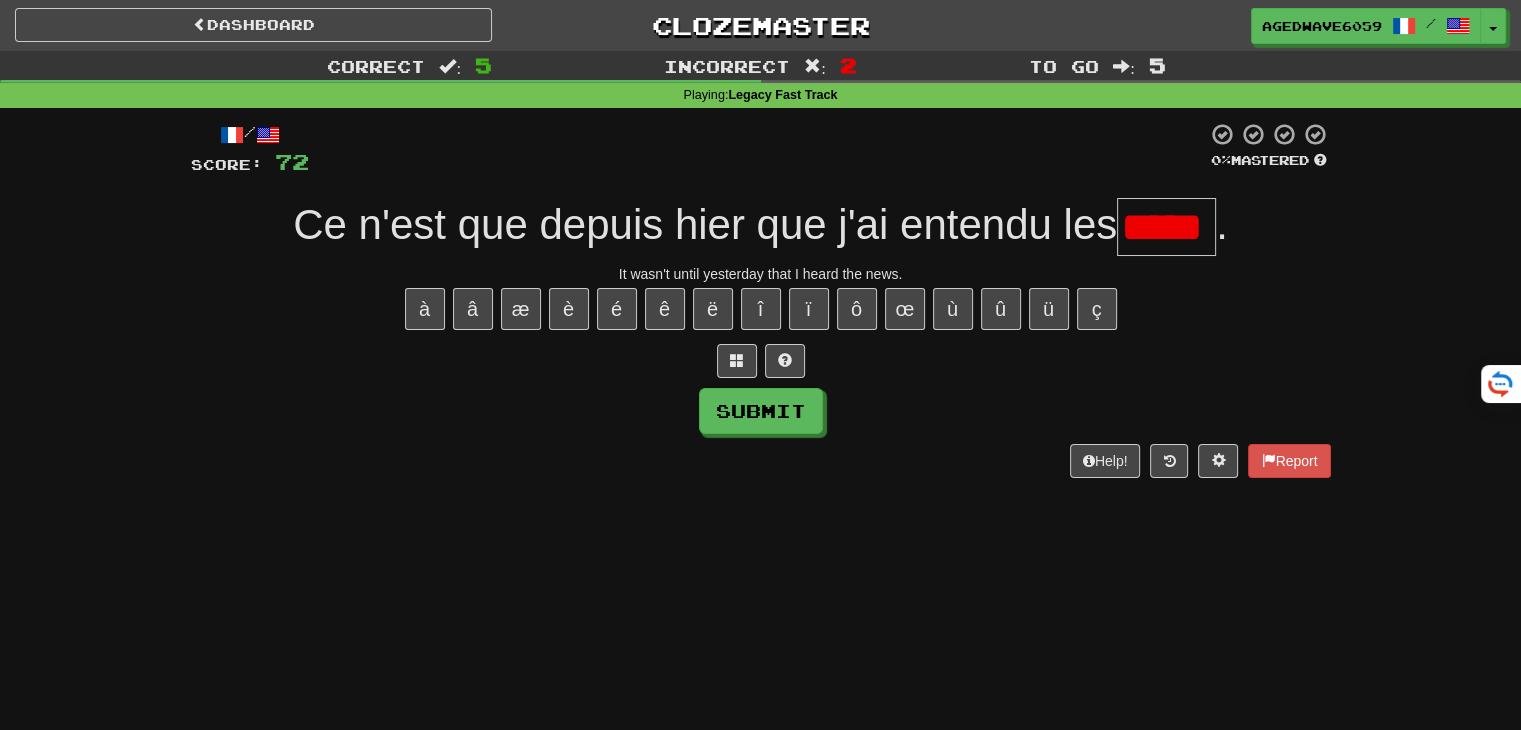 scroll, scrollTop: 0, scrollLeft: 8, axis: horizontal 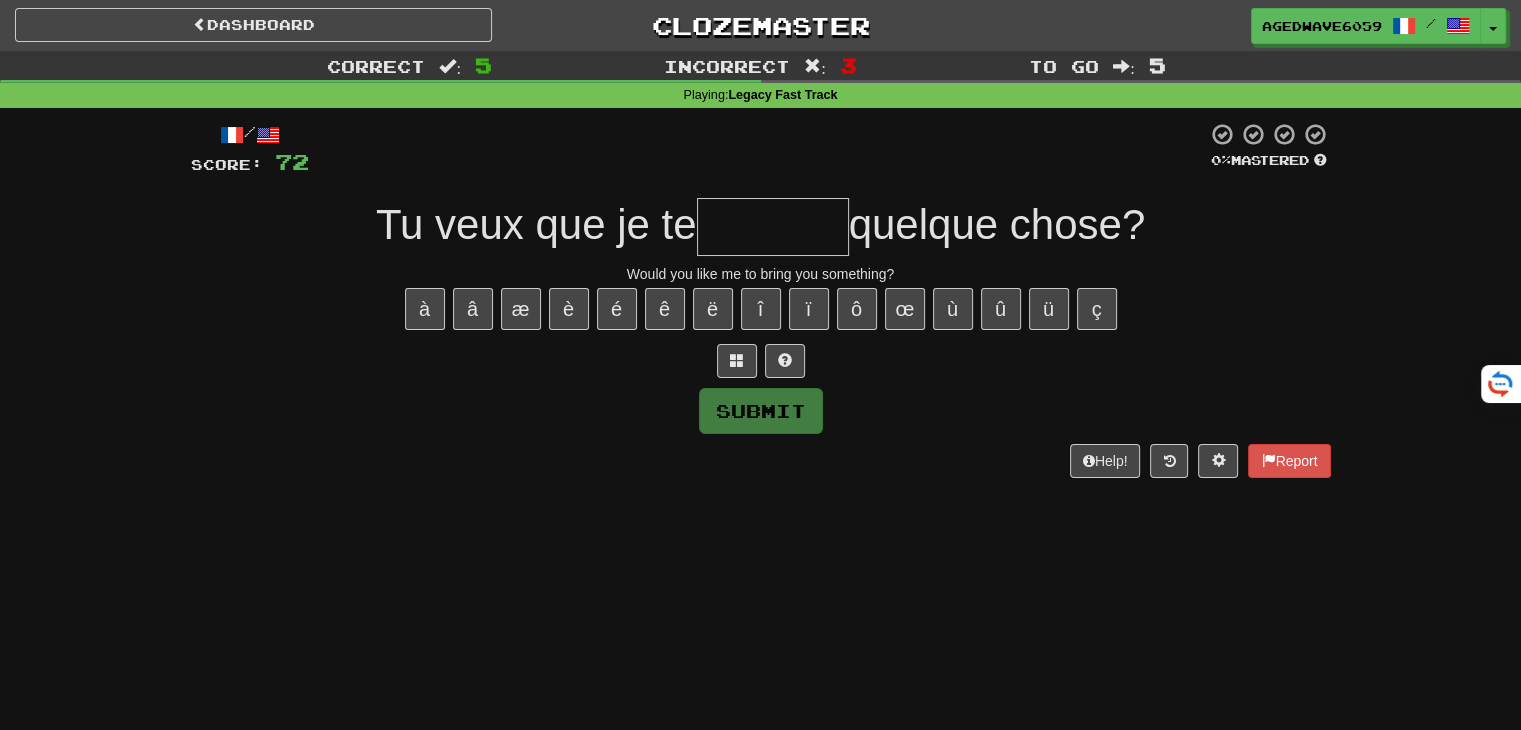 type on "*" 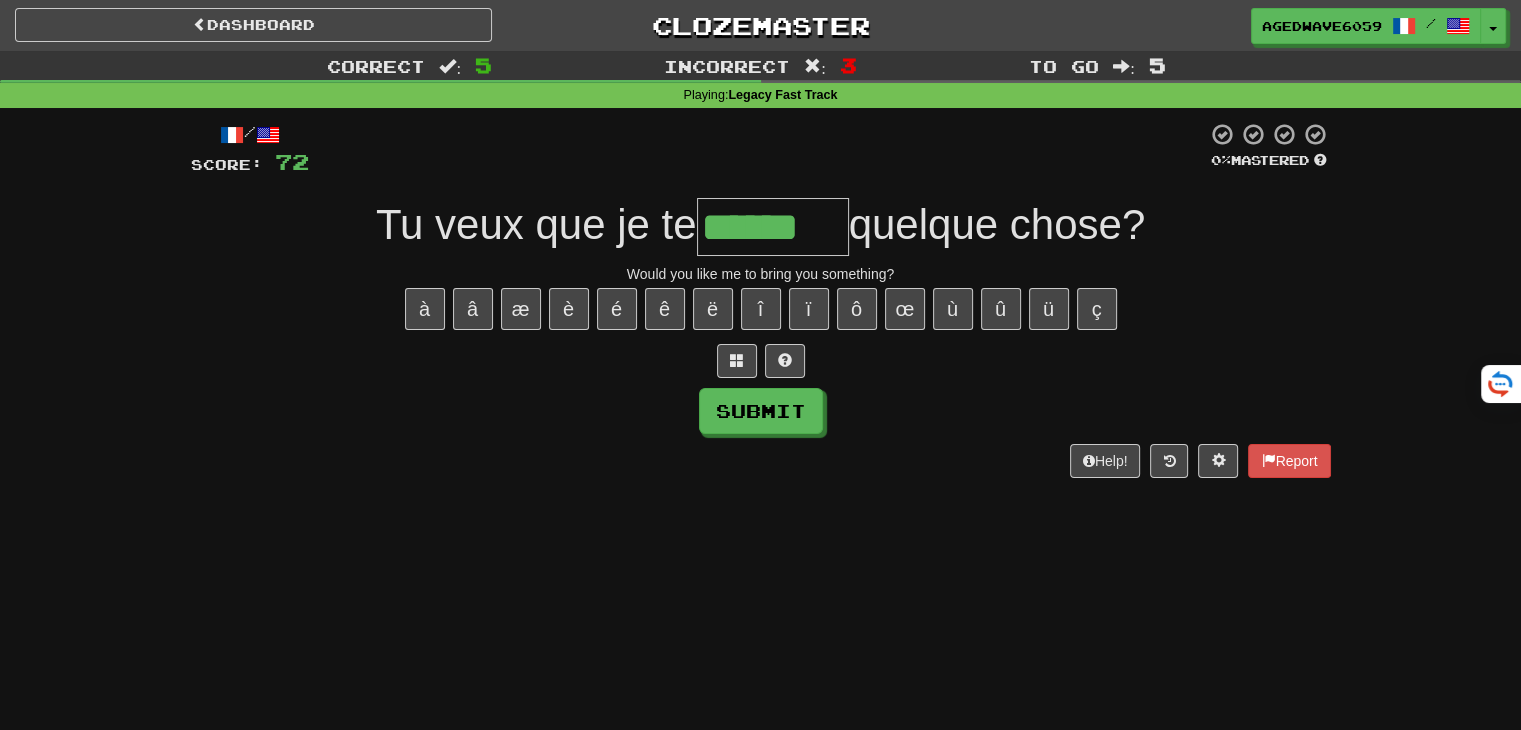 type on "******" 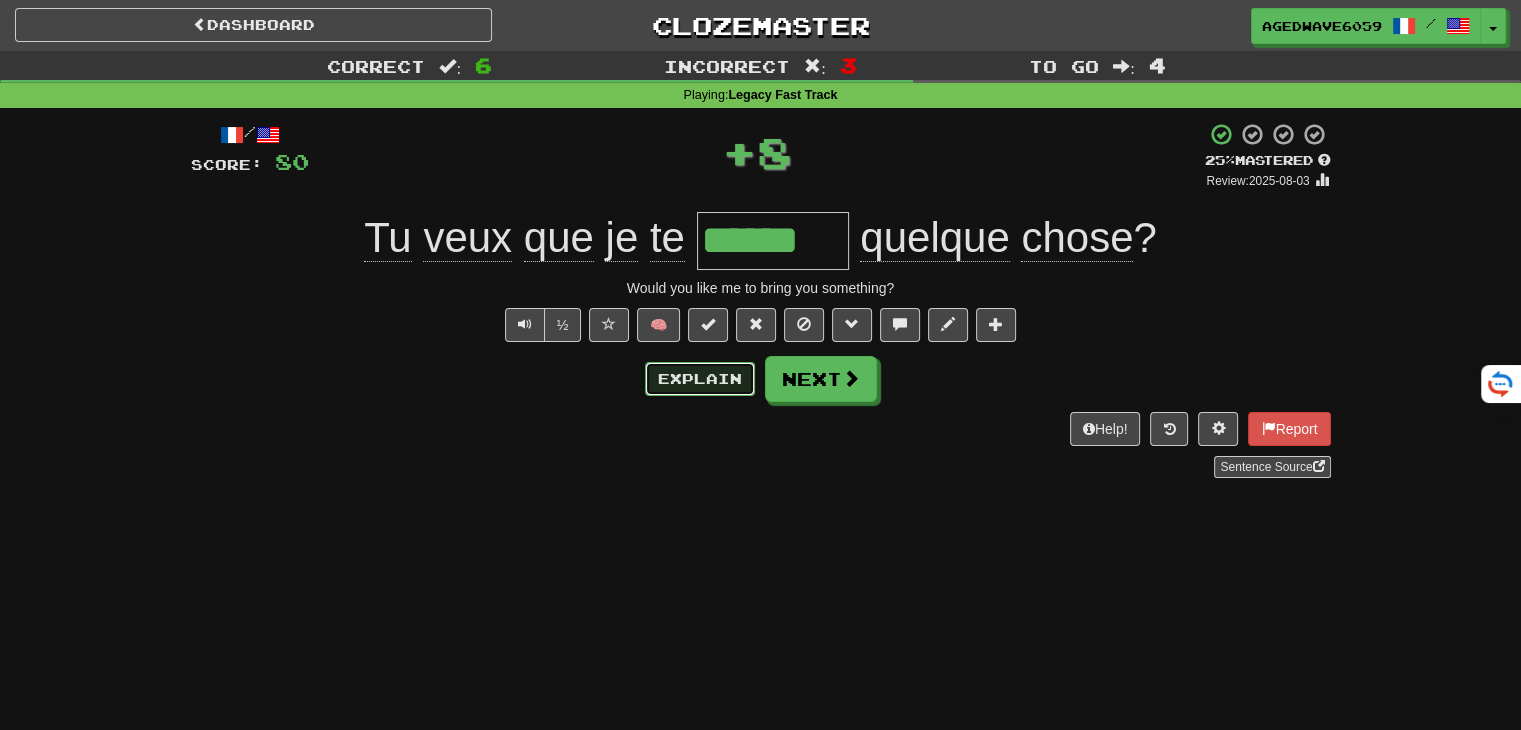click on "Explain" at bounding box center (700, 379) 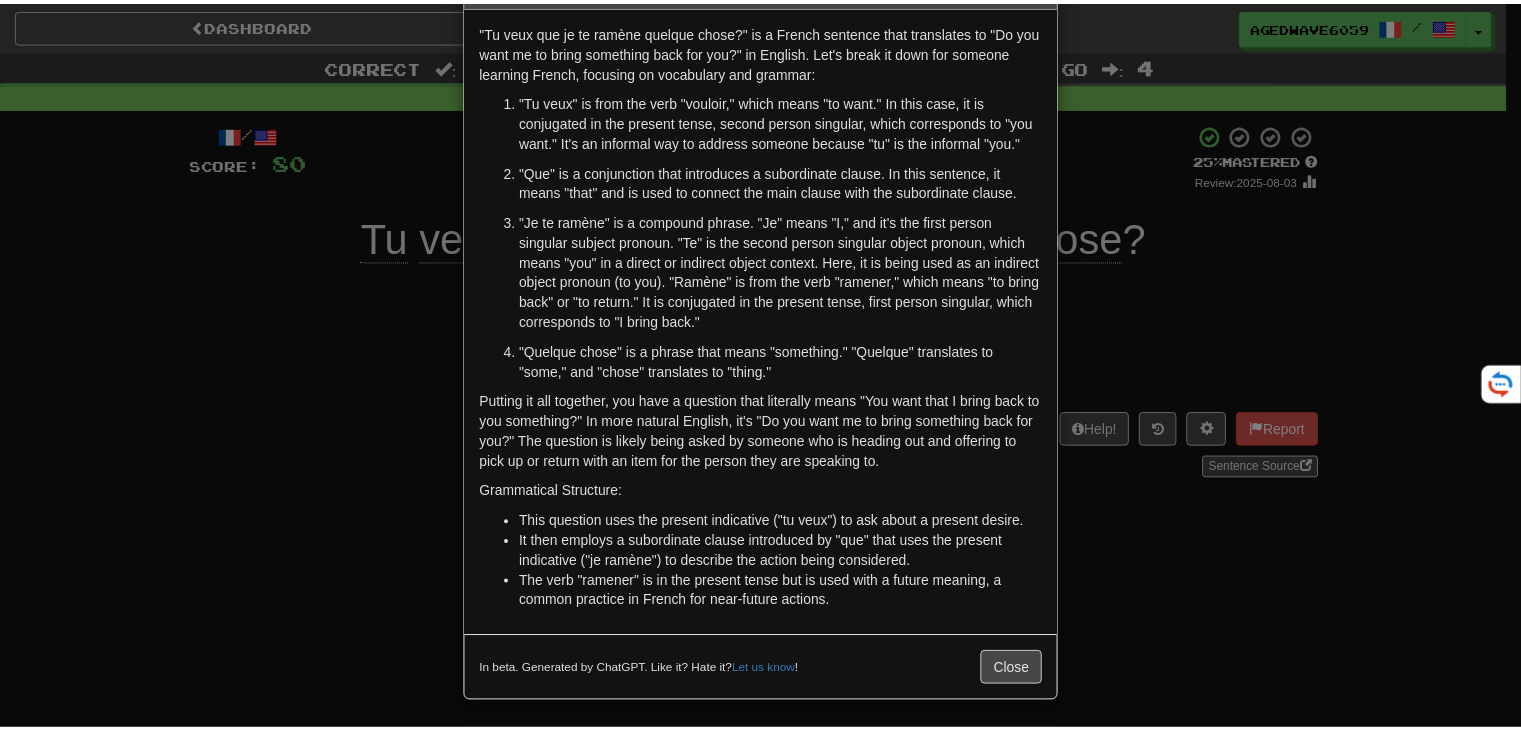 scroll, scrollTop: 77, scrollLeft: 0, axis: vertical 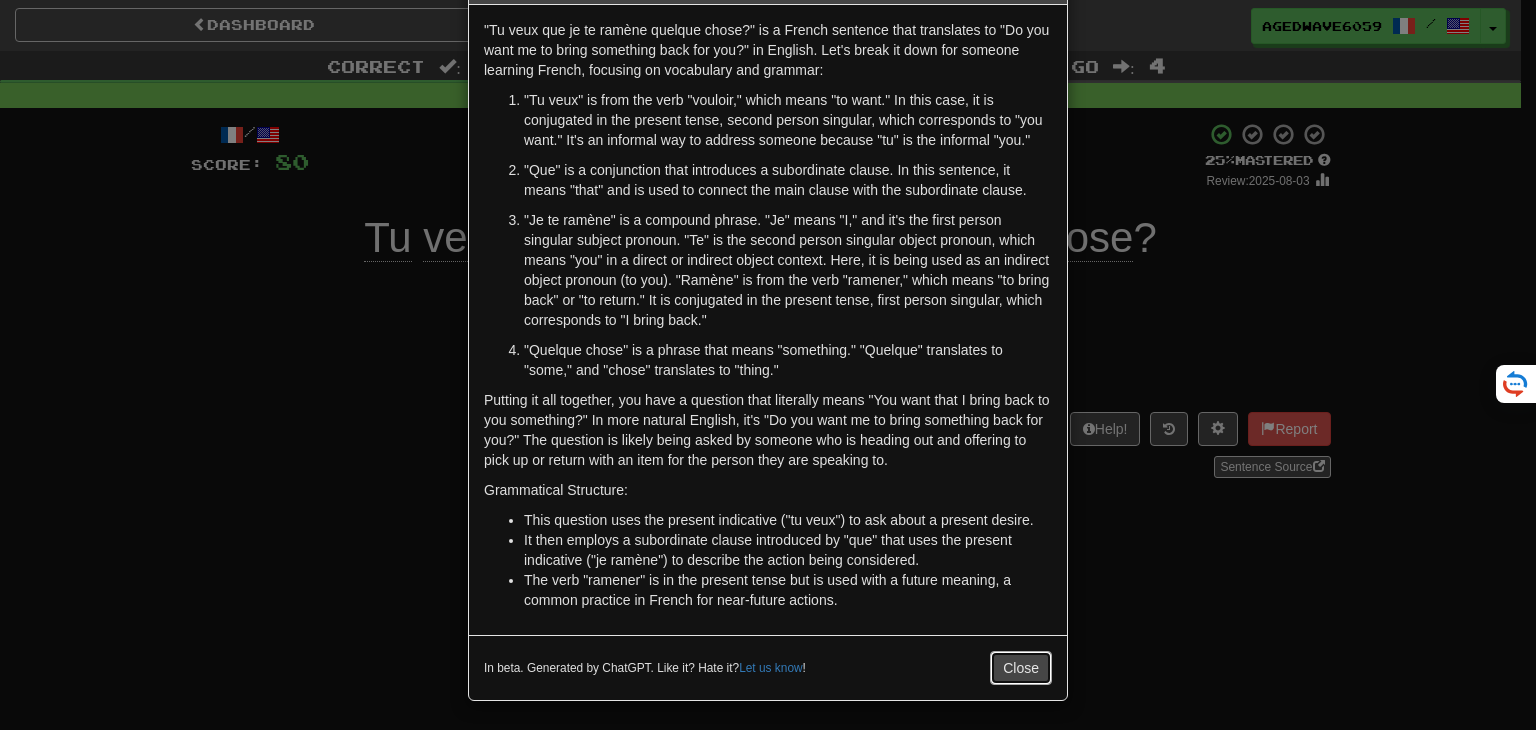 click on "Close" at bounding box center [1021, 668] 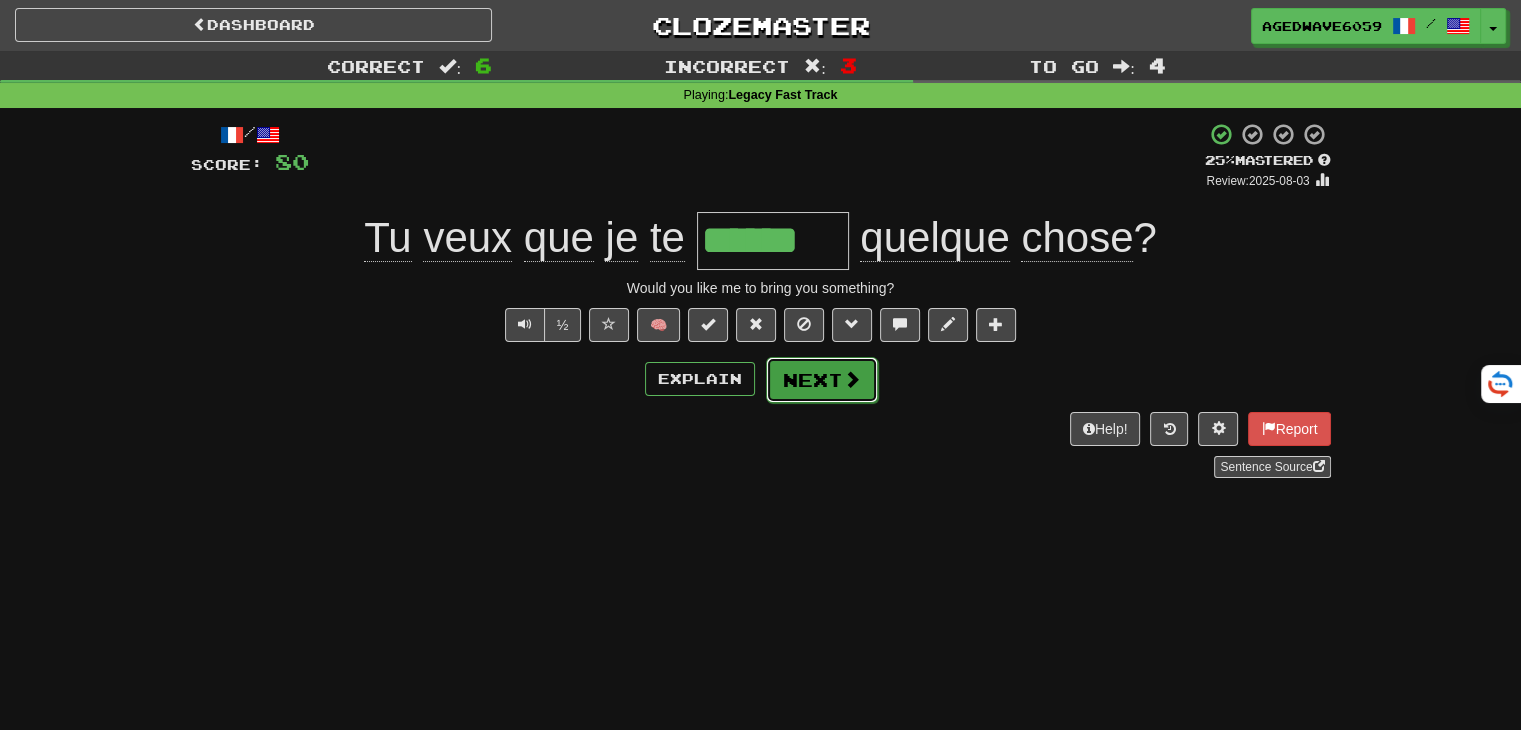 click at bounding box center (852, 379) 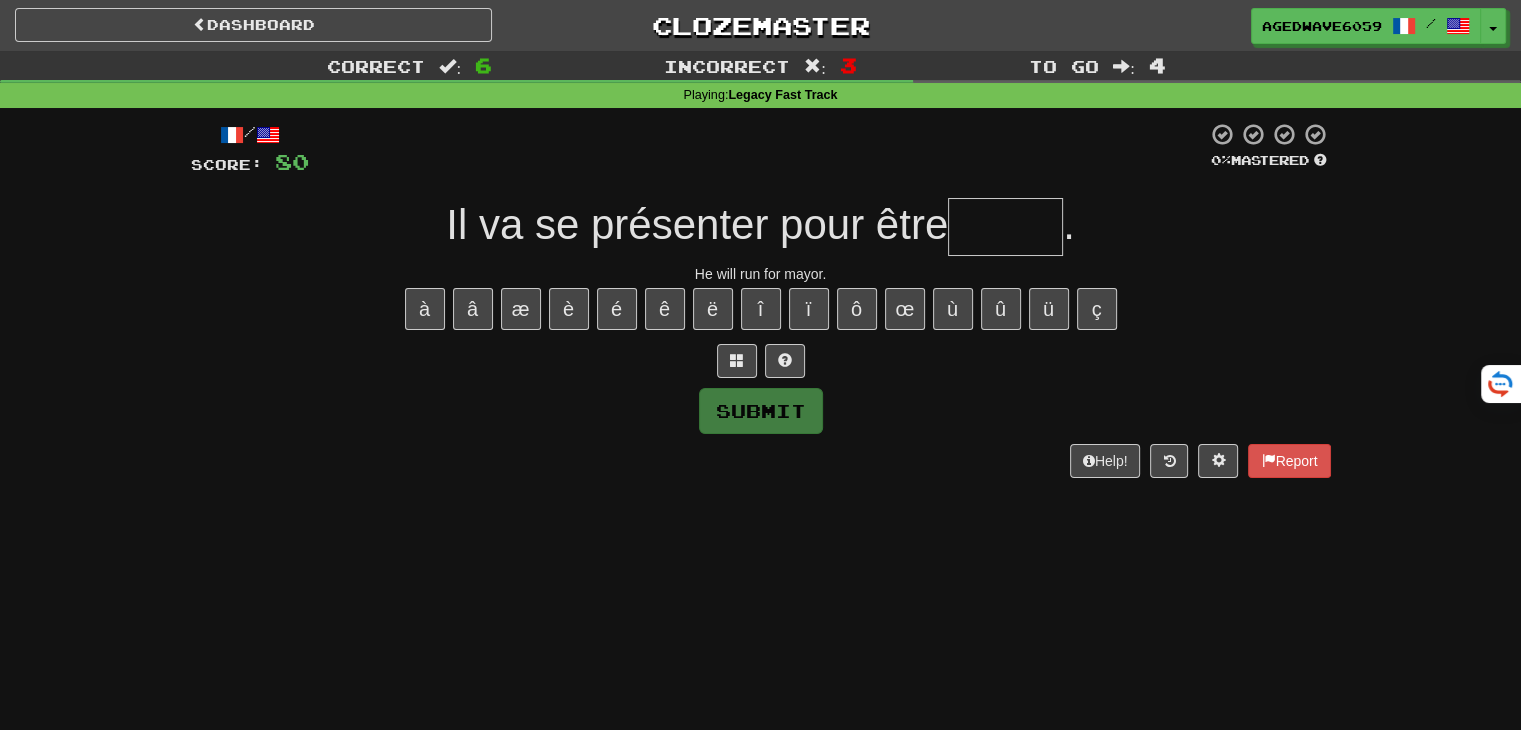 click at bounding box center [1005, 227] 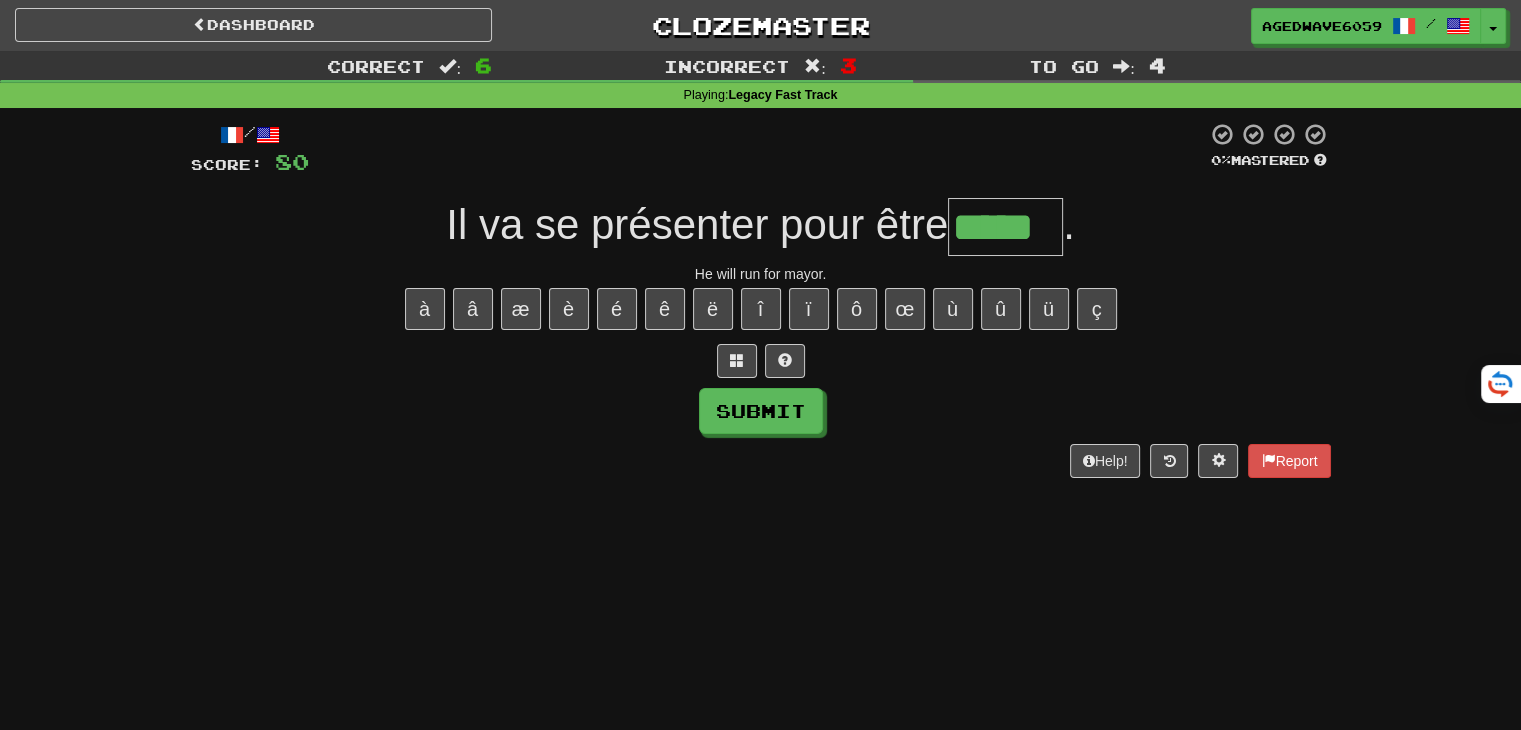 type on "*****" 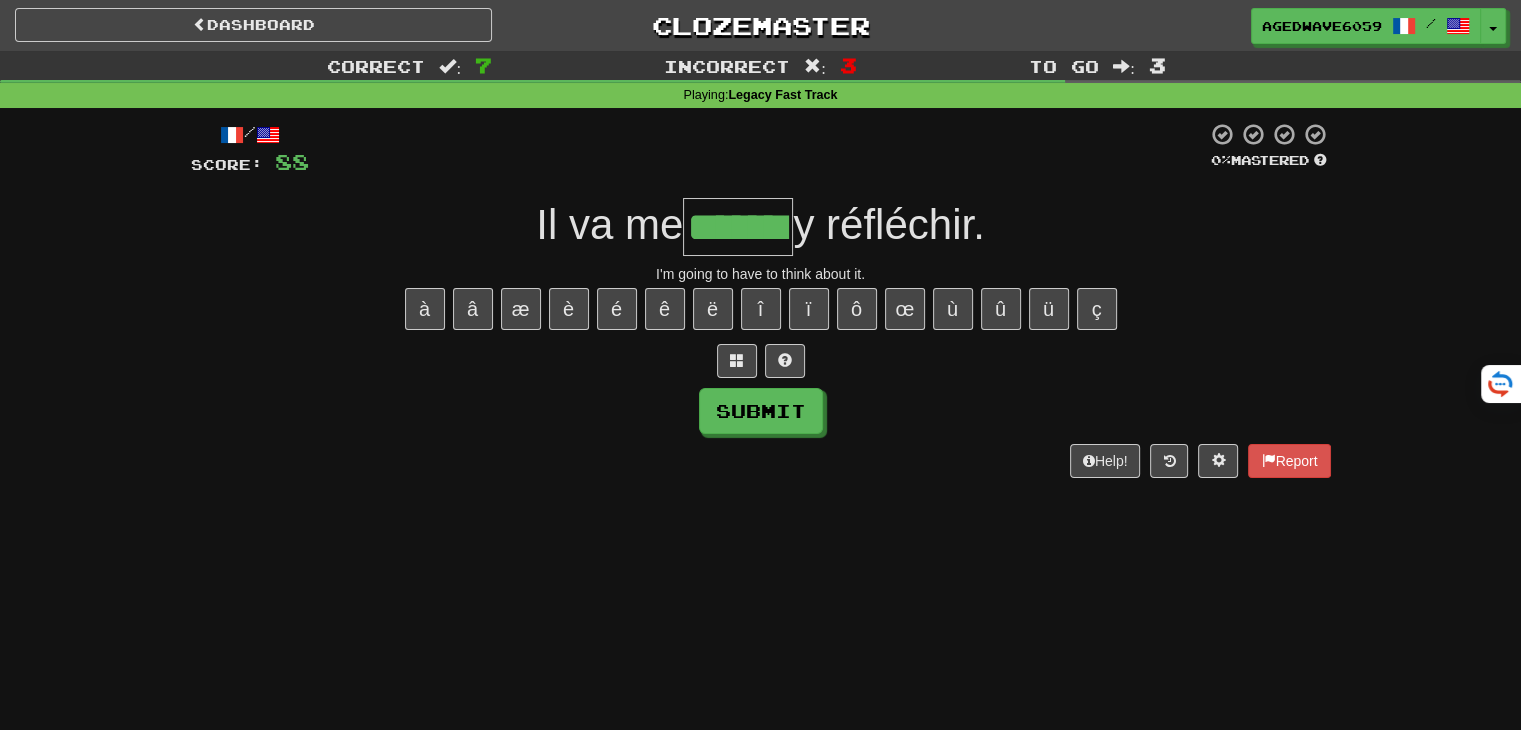 type on "*******" 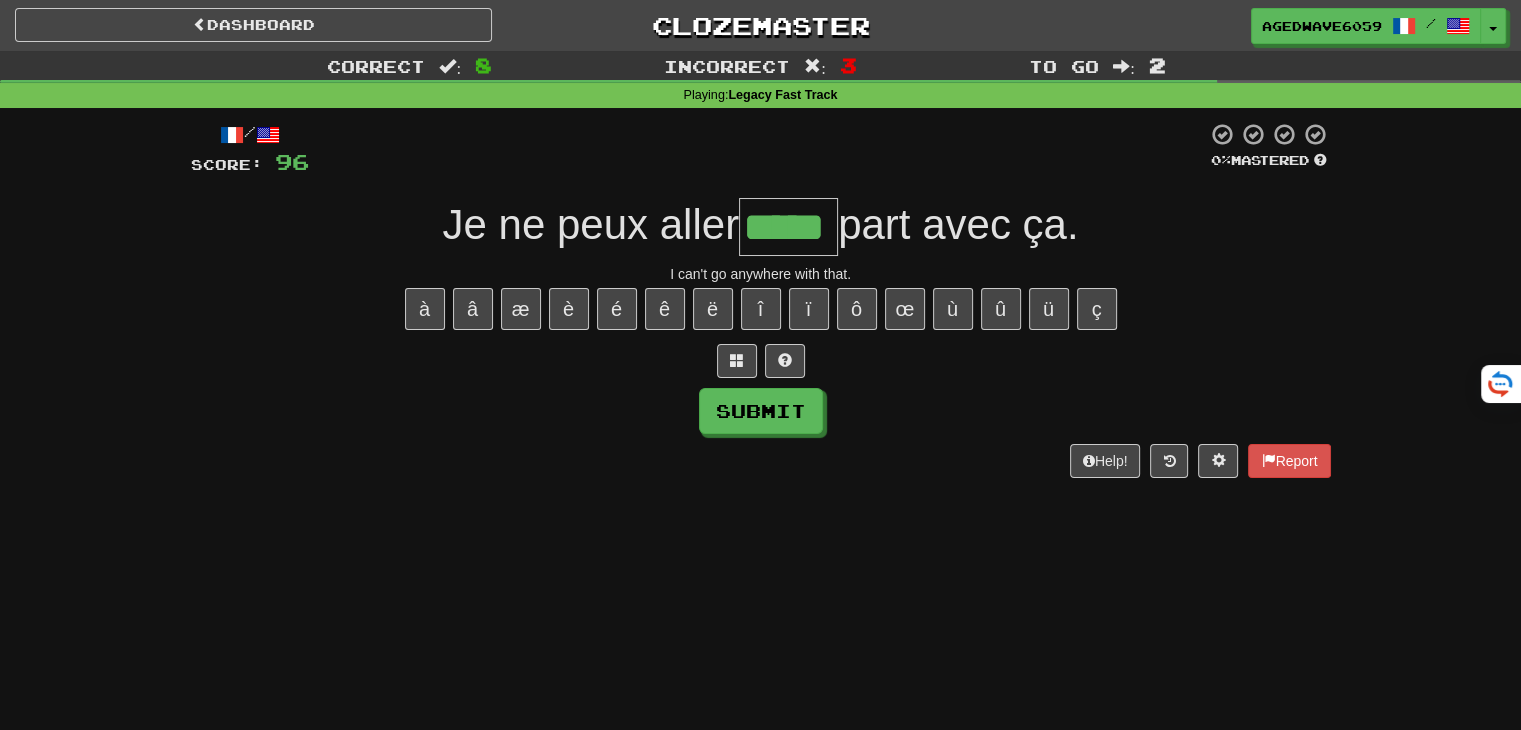 type on "*****" 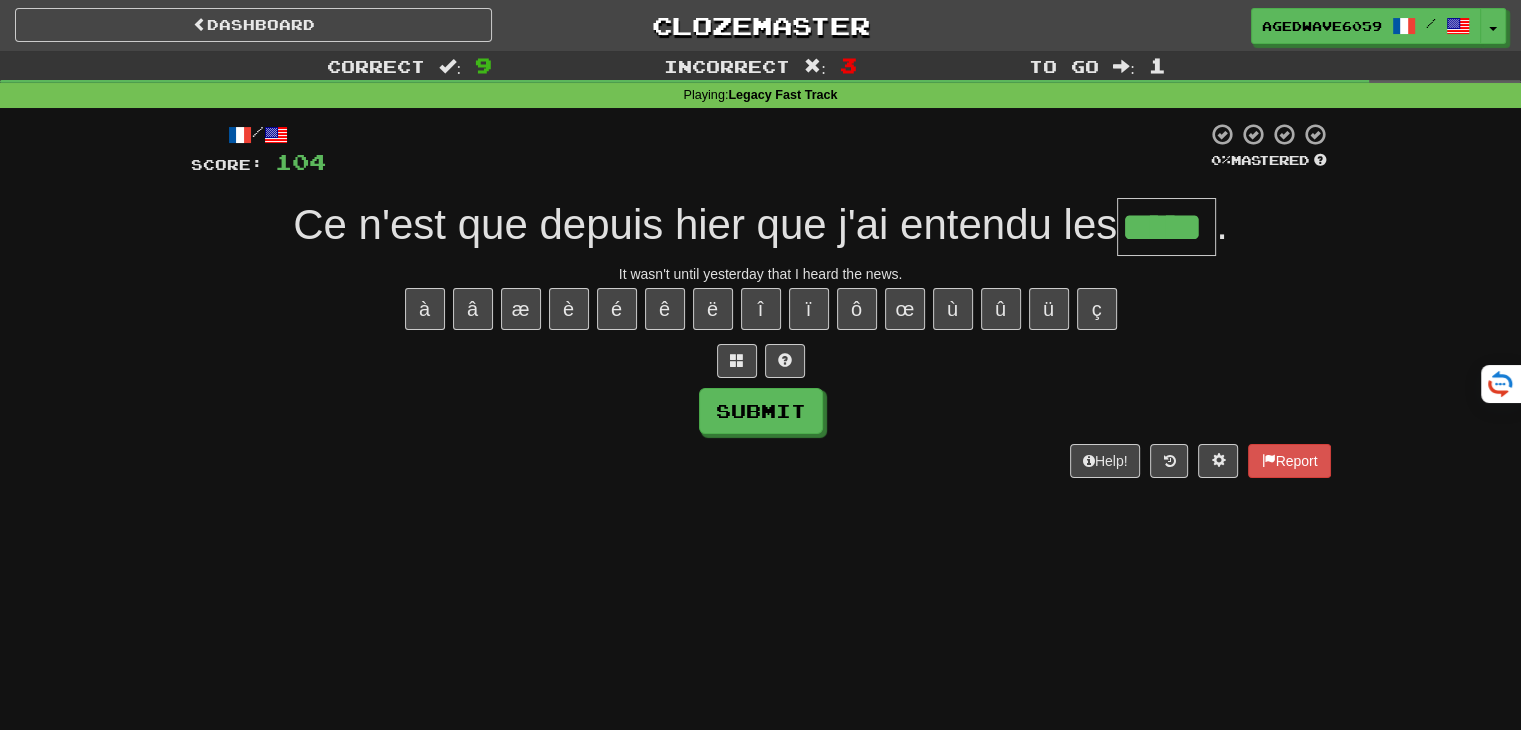 type on "*****" 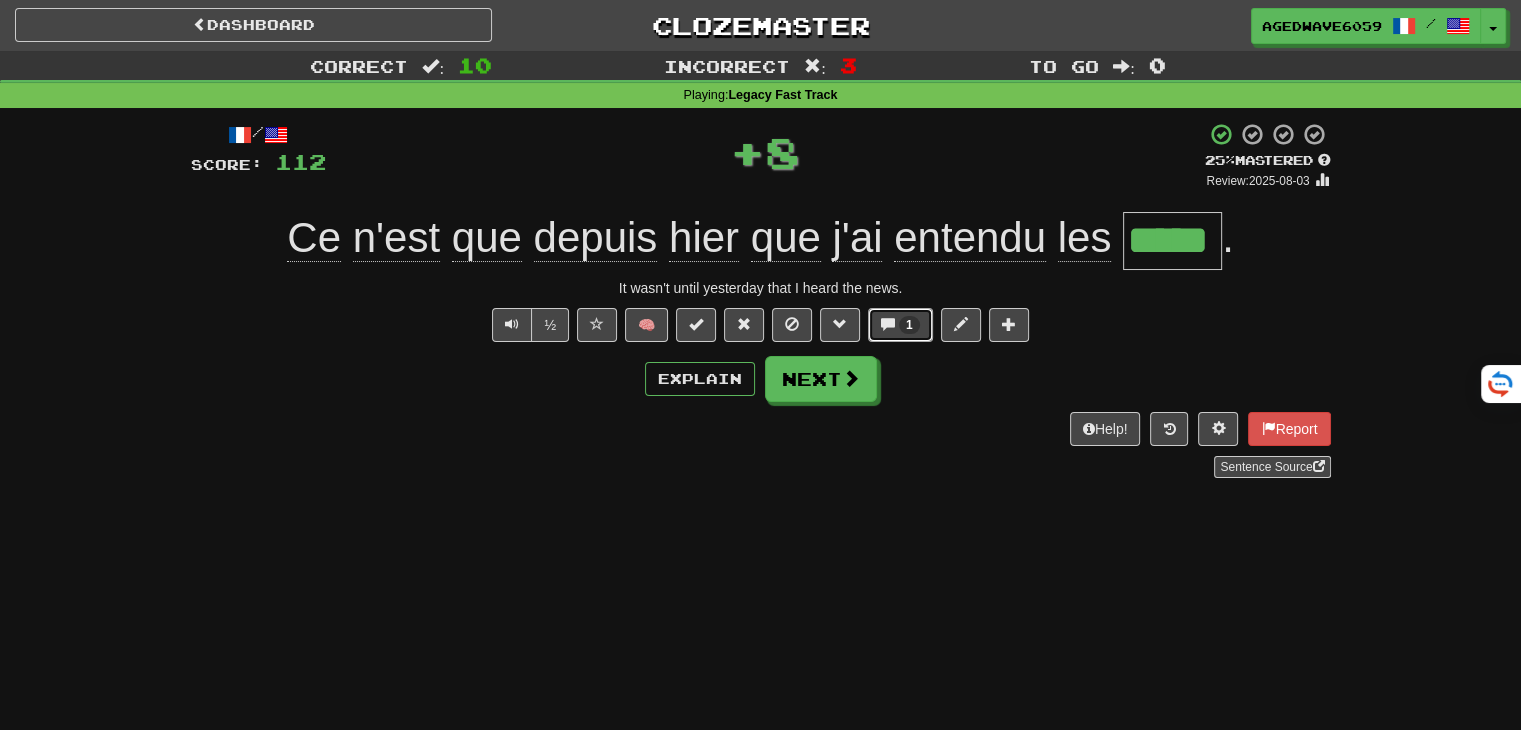 click on "1" at bounding box center (909, 325) 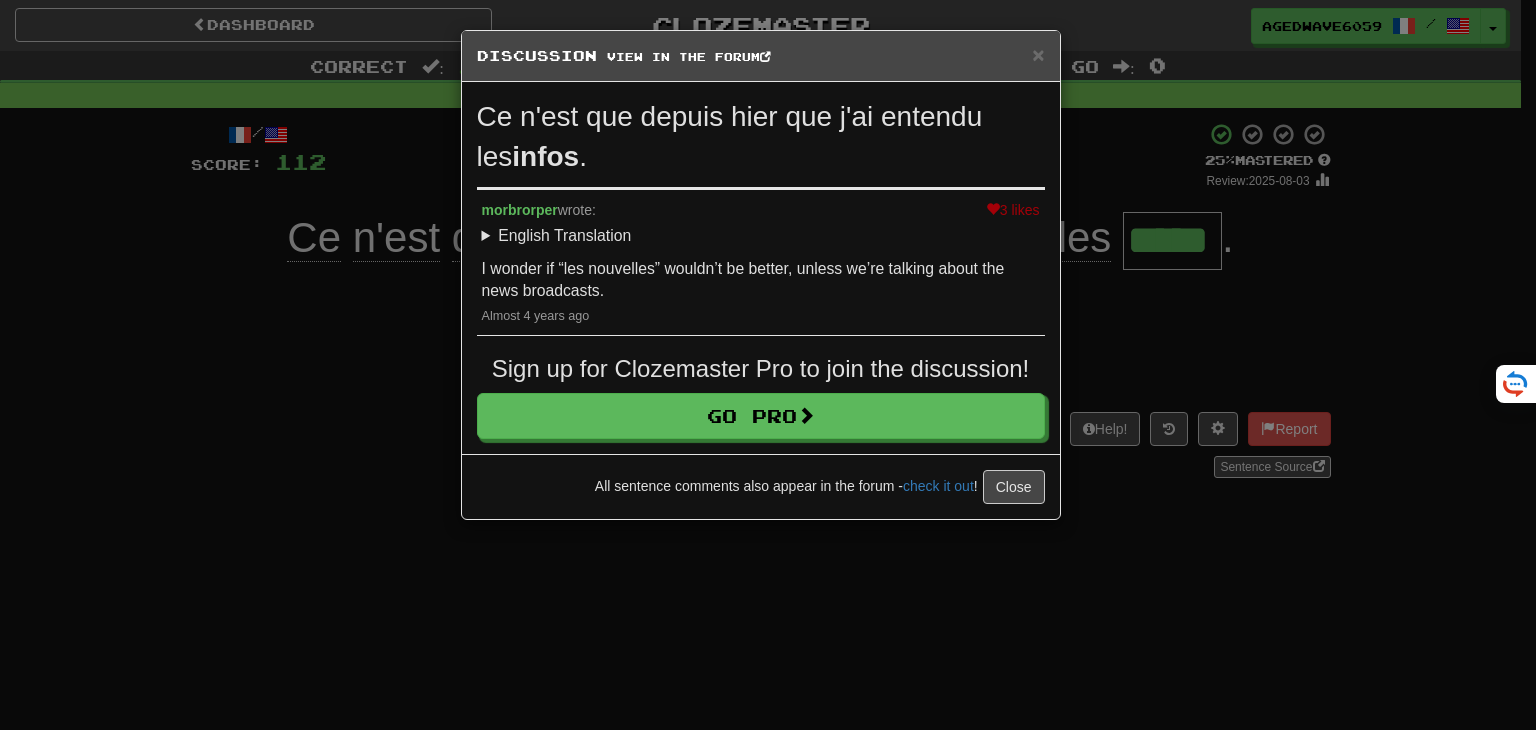 click on "Discussion View in the forum" at bounding box center [761, 56] 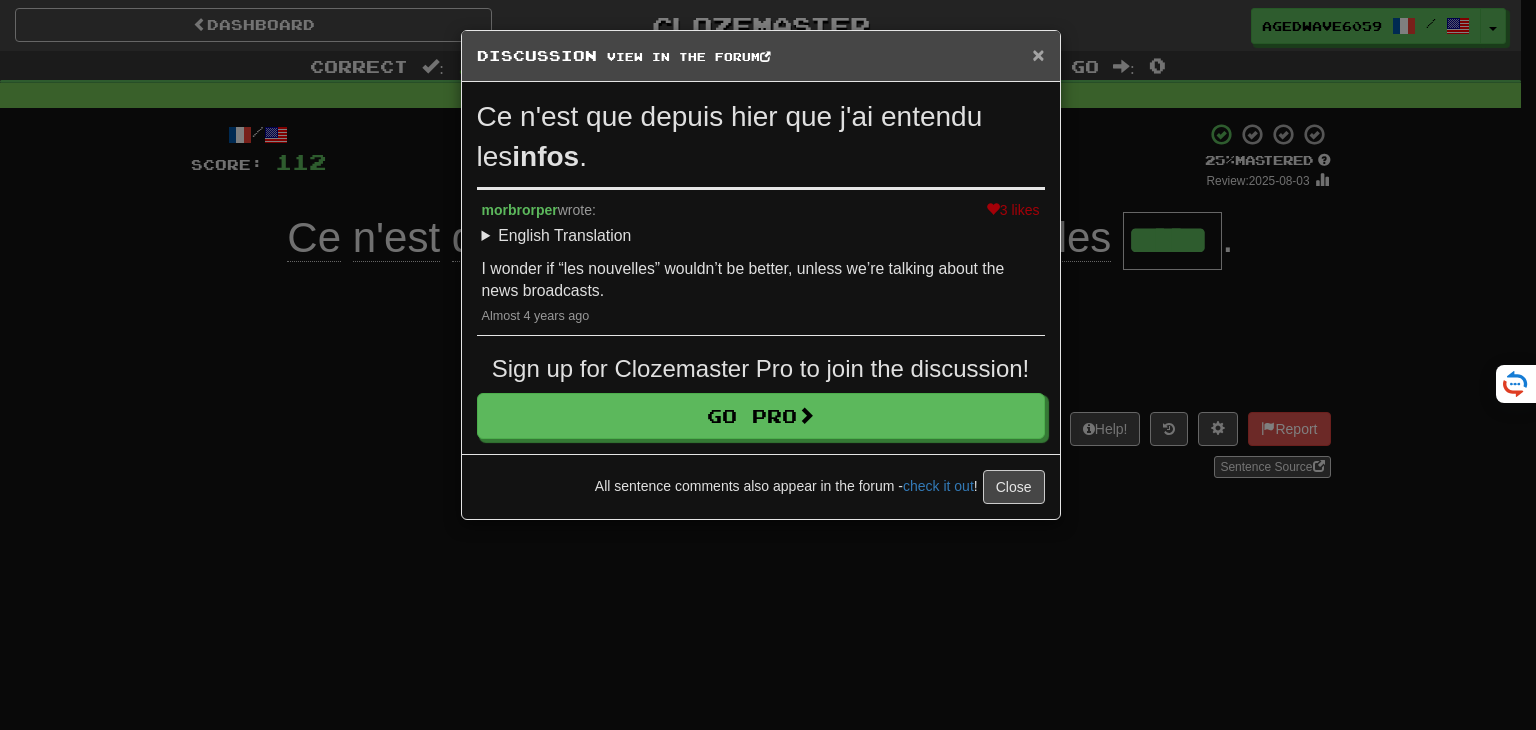 click on "×" at bounding box center (1038, 54) 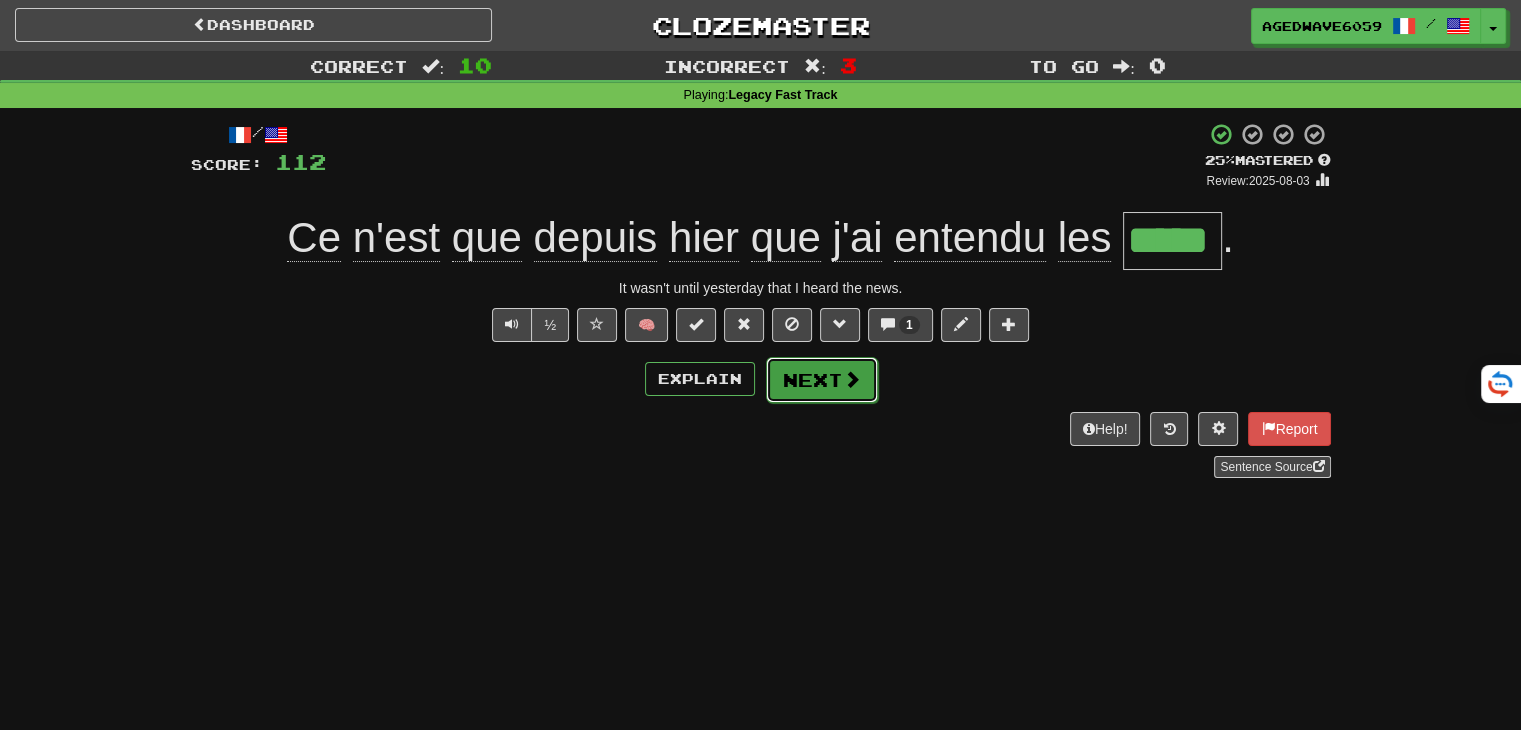 click on "Next" at bounding box center [822, 380] 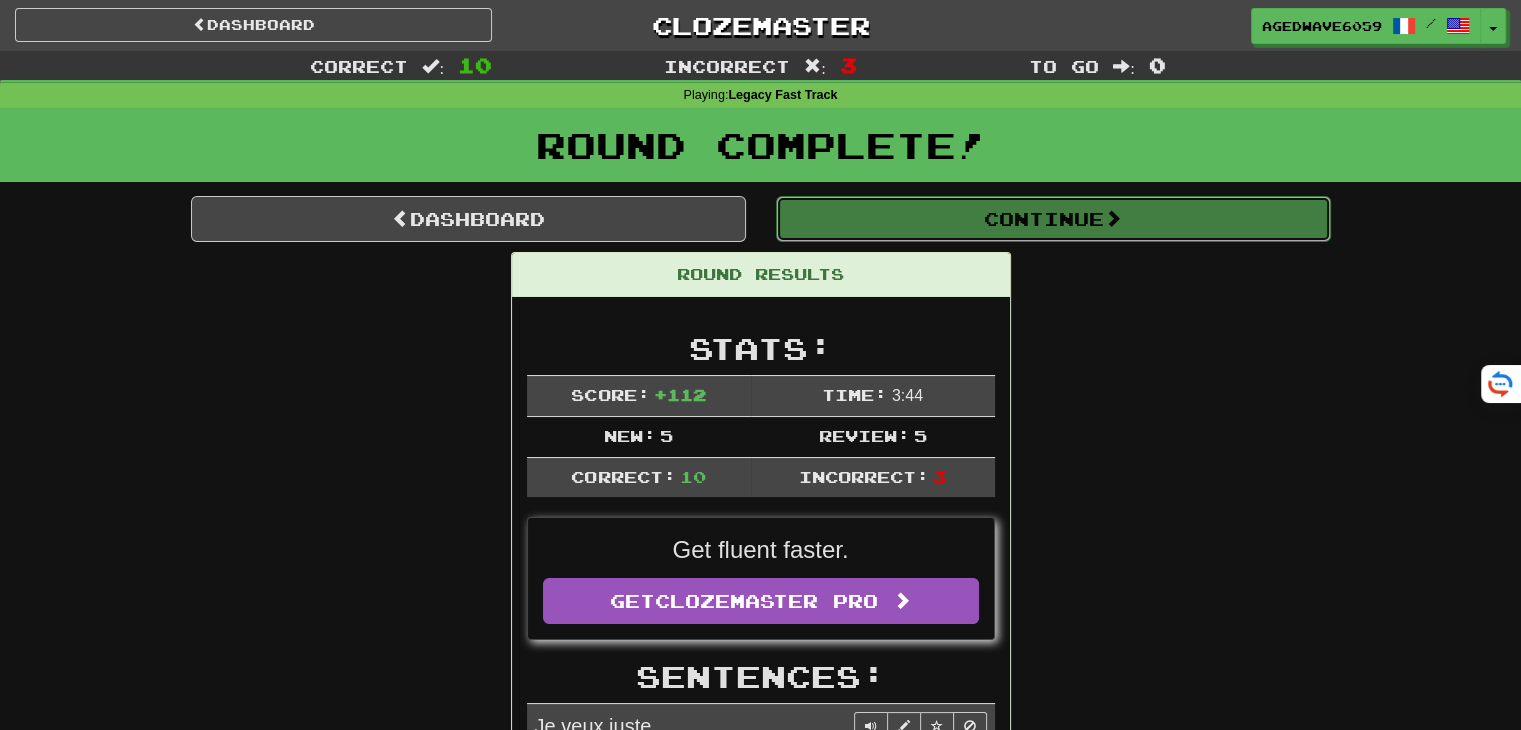 click on "Continue" at bounding box center [1053, 219] 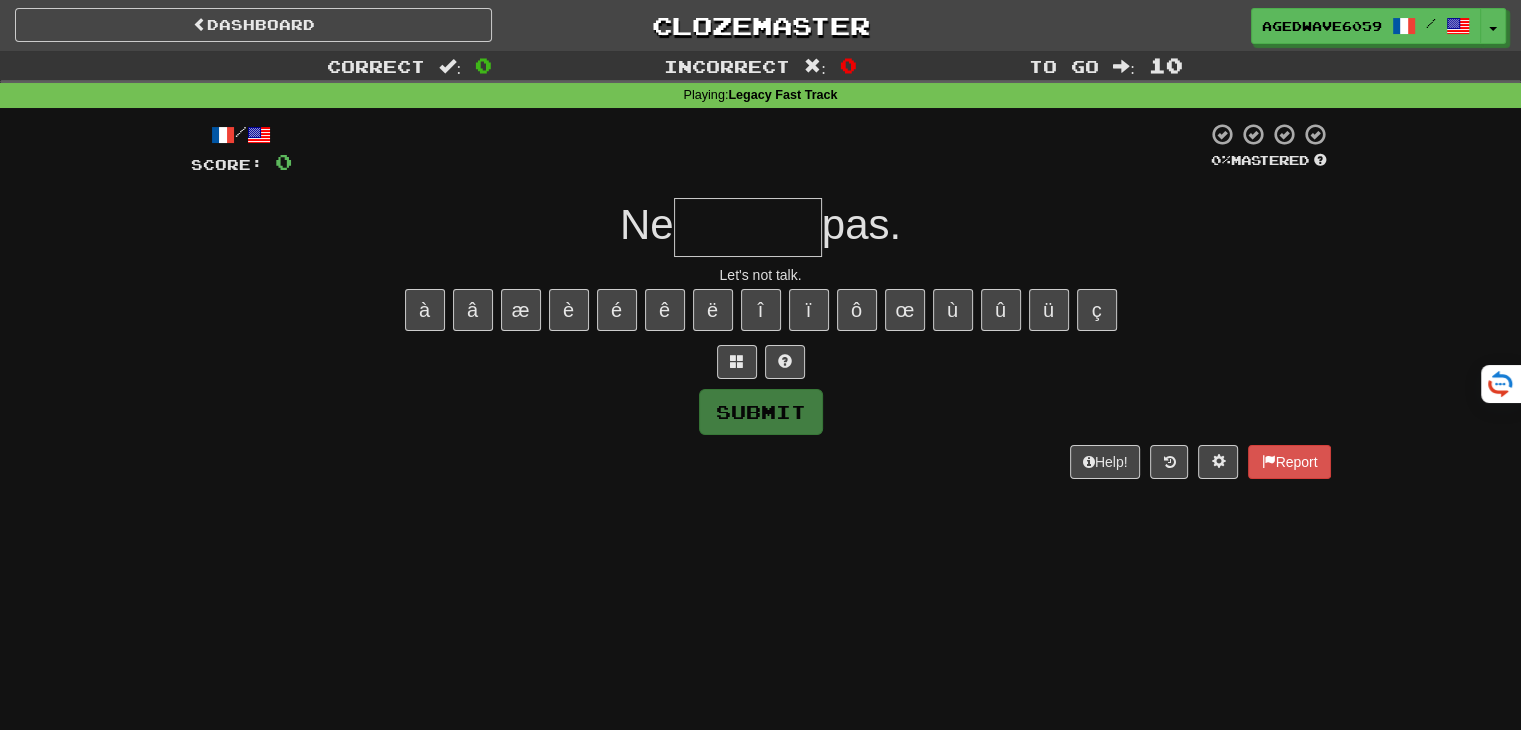 drag, startPoint x: 731, startPoint y: 236, endPoint x: 733, endPoint y: 222, distance: 14.142136 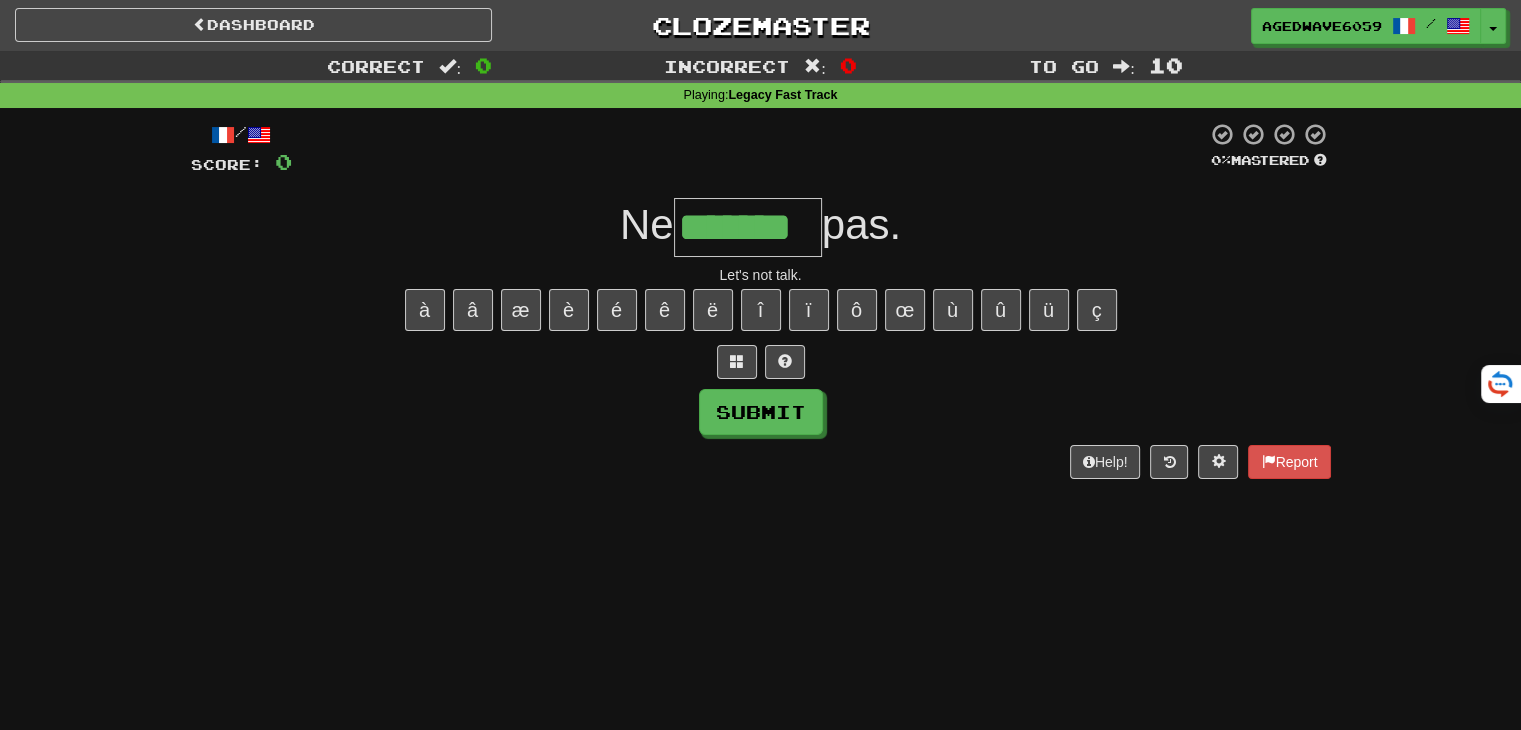 type on "*******" 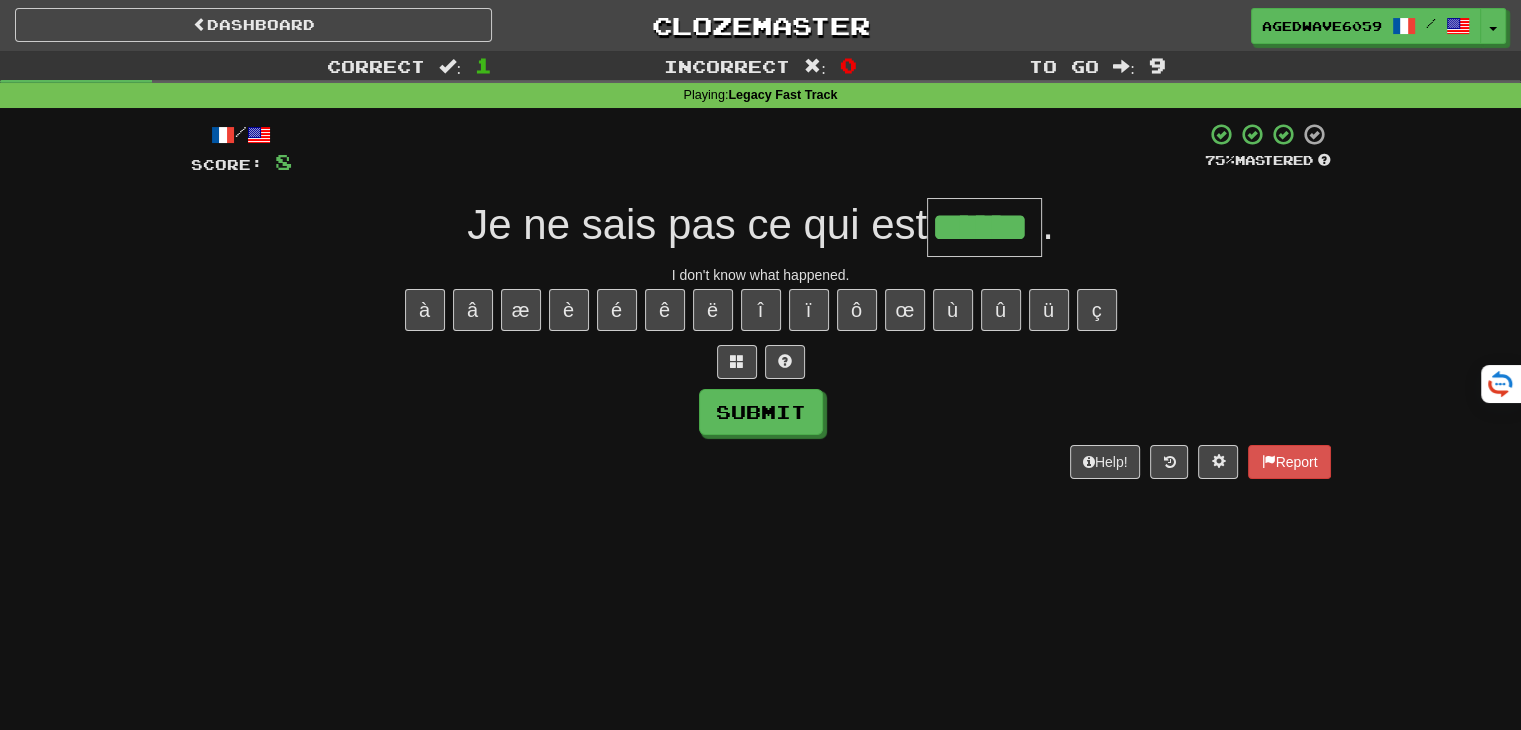 type on "******" 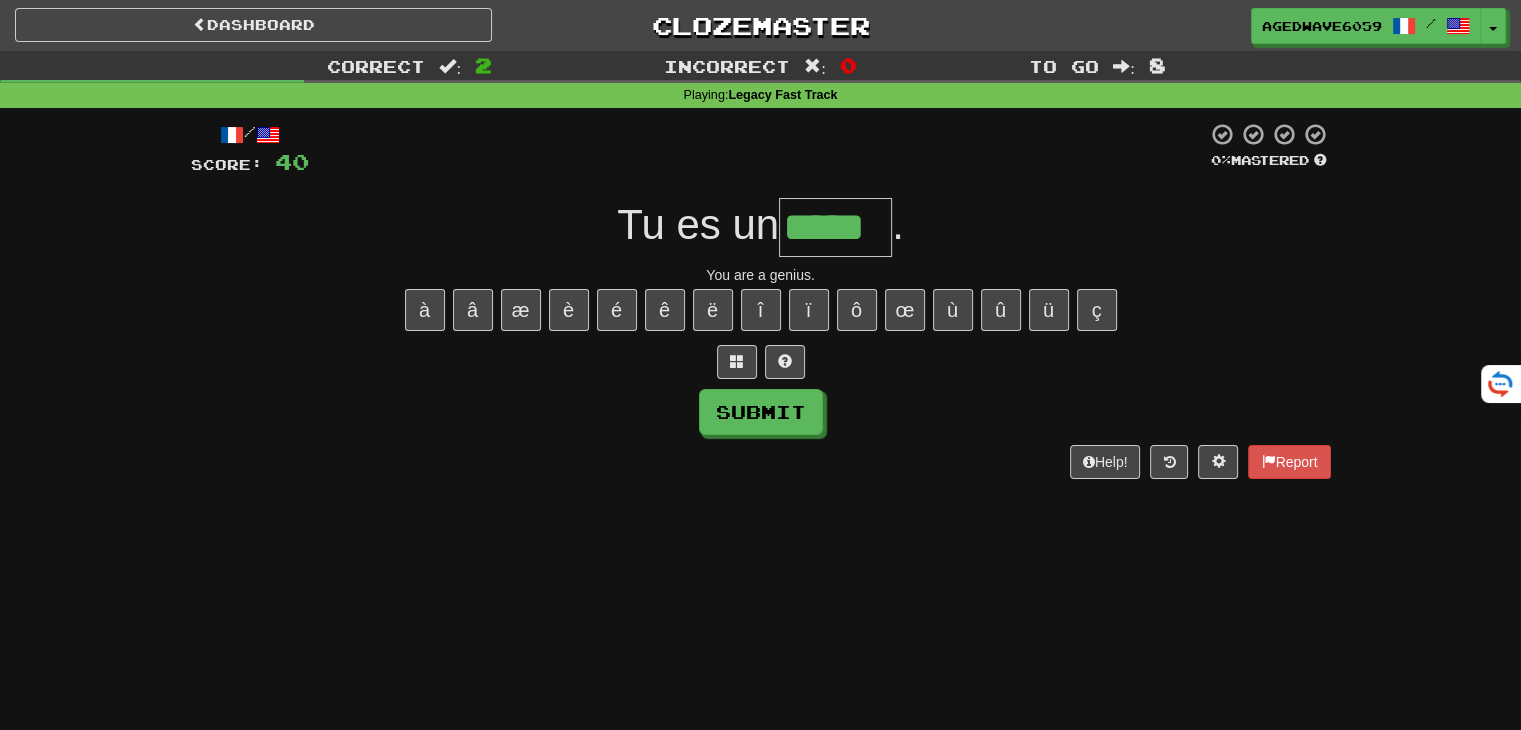 type on "*****" 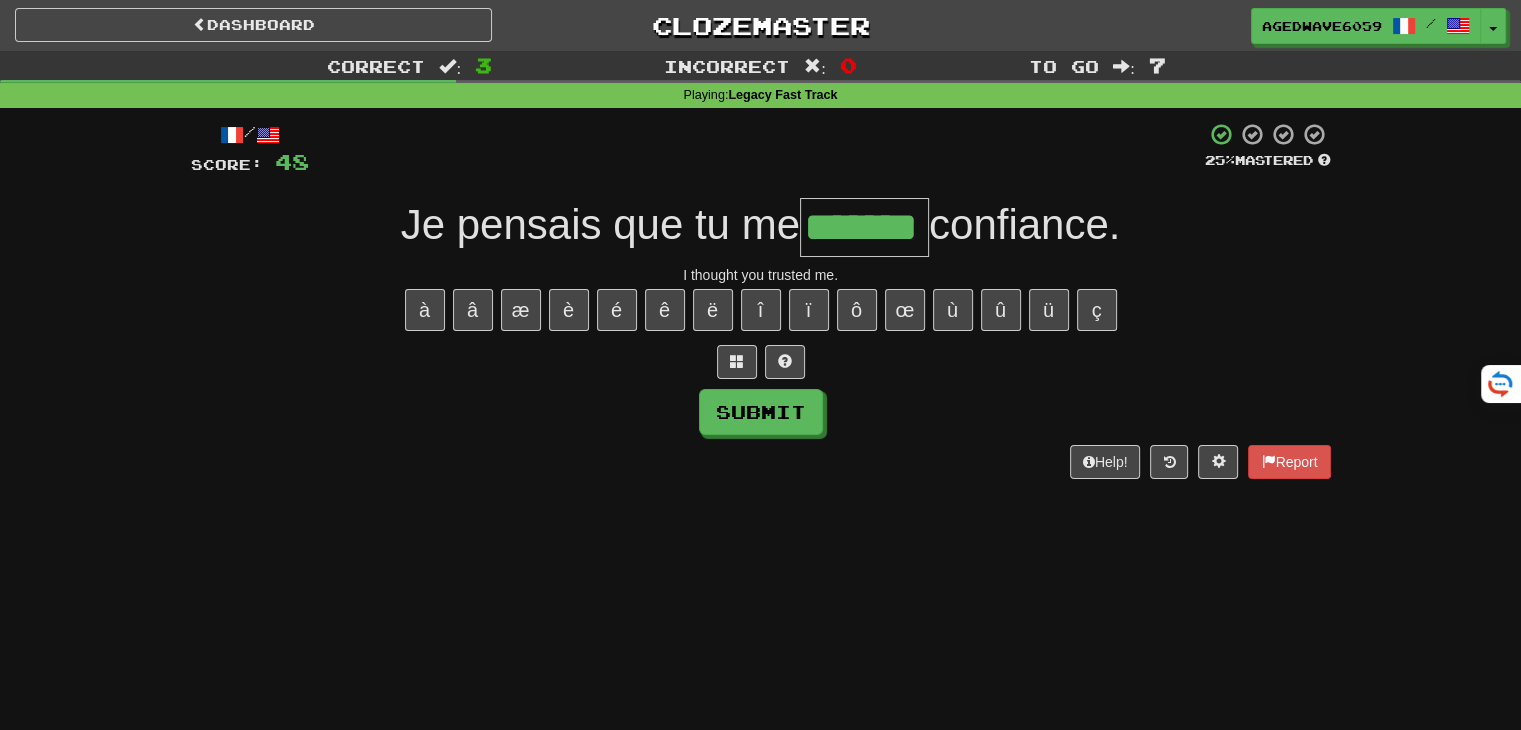type on "*******" 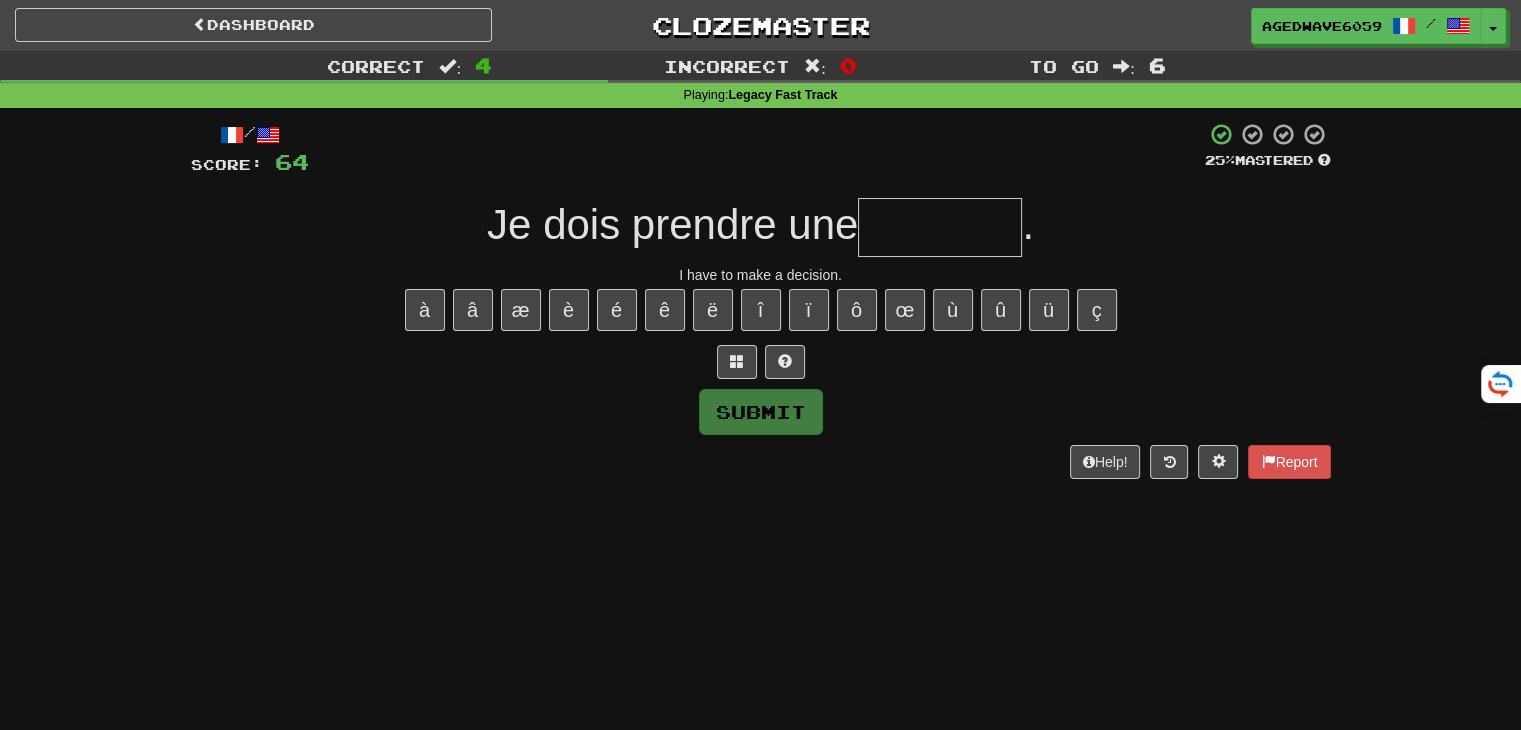 type on "*" 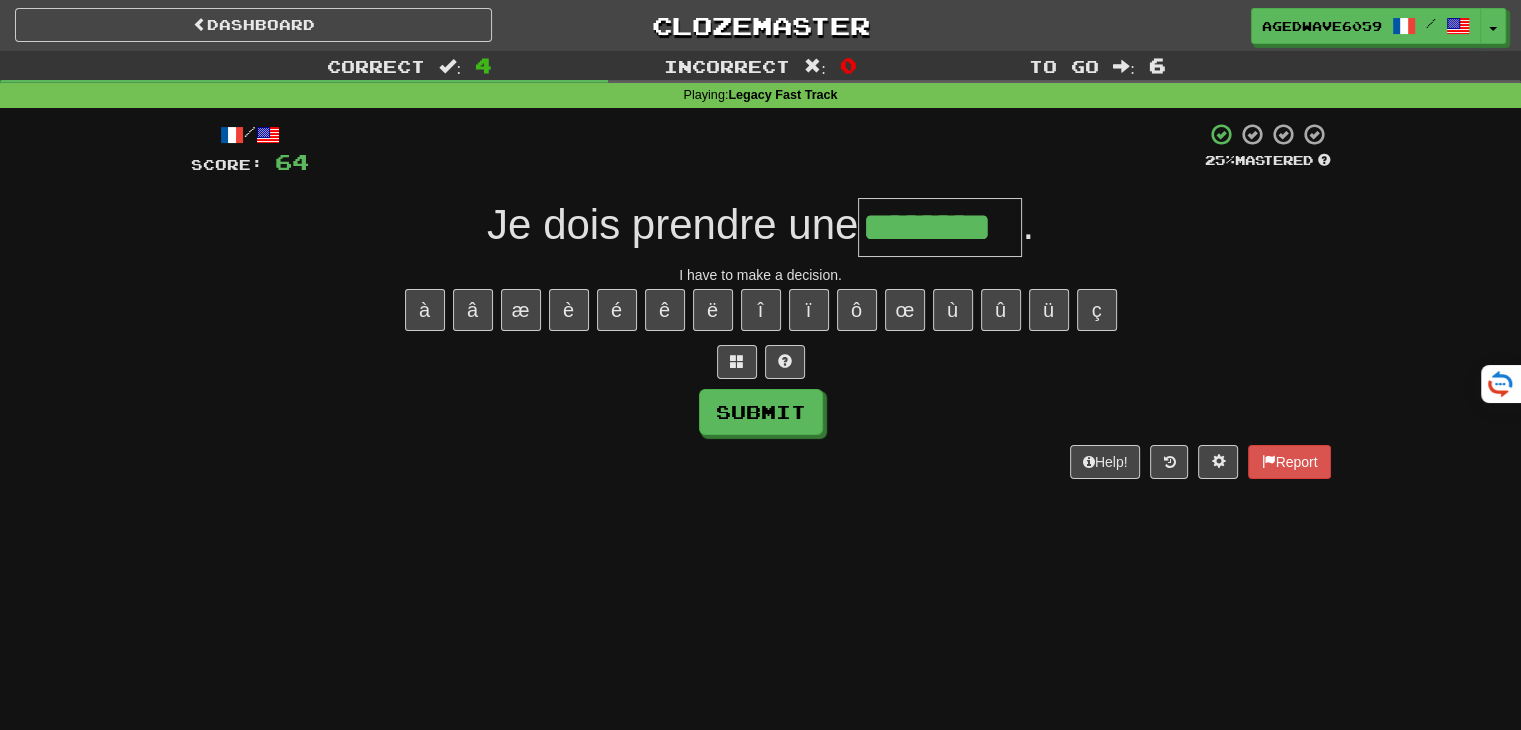 type on "********" 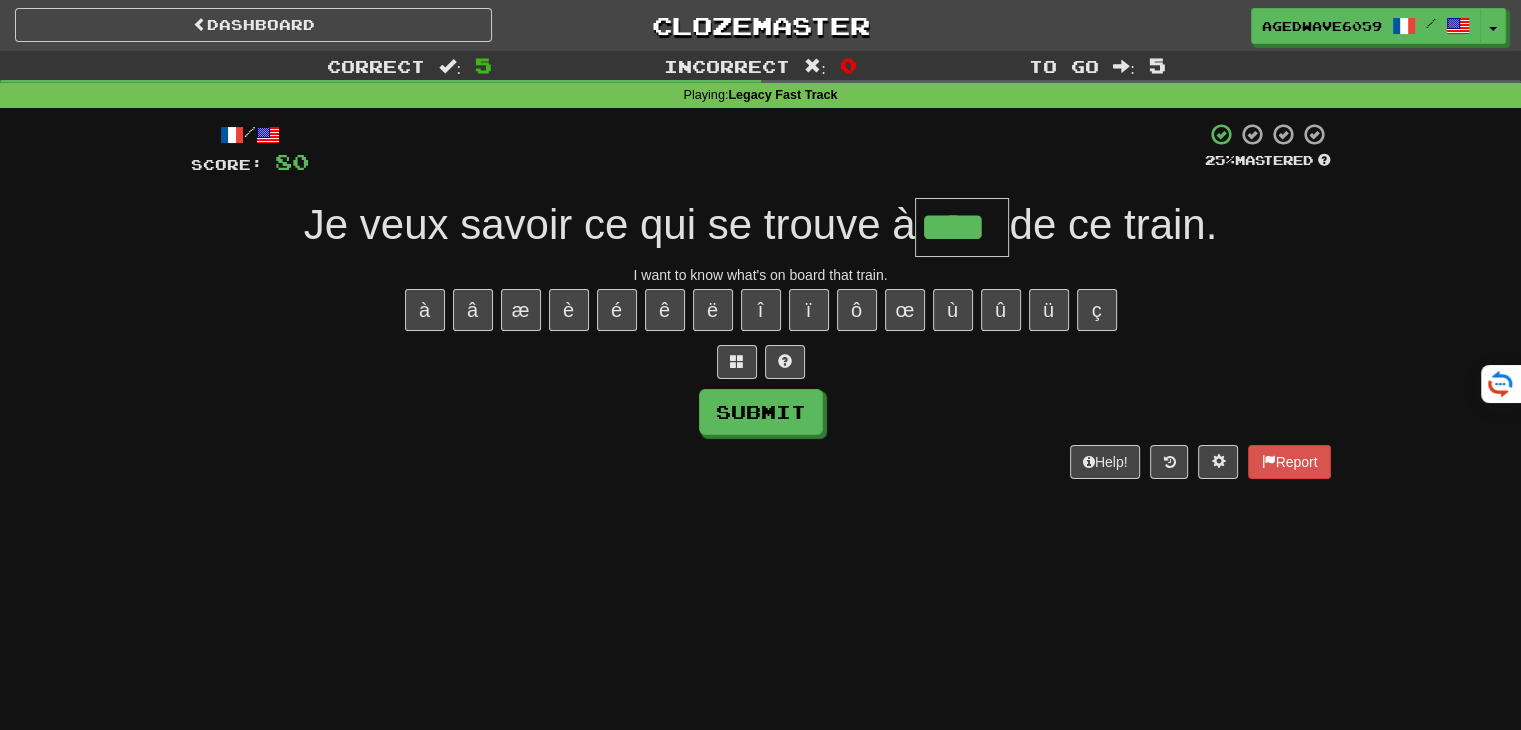 type on "****" 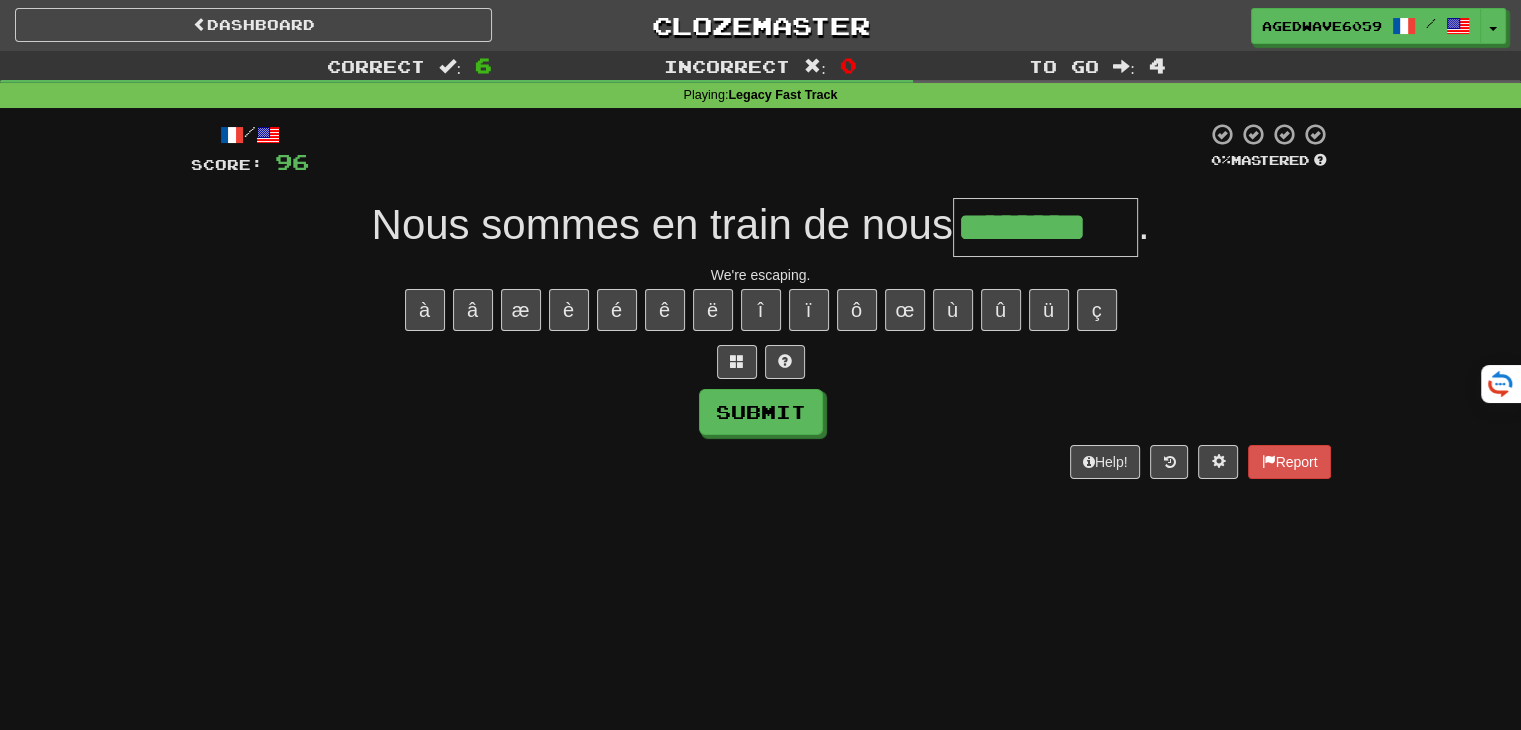 type on "********" 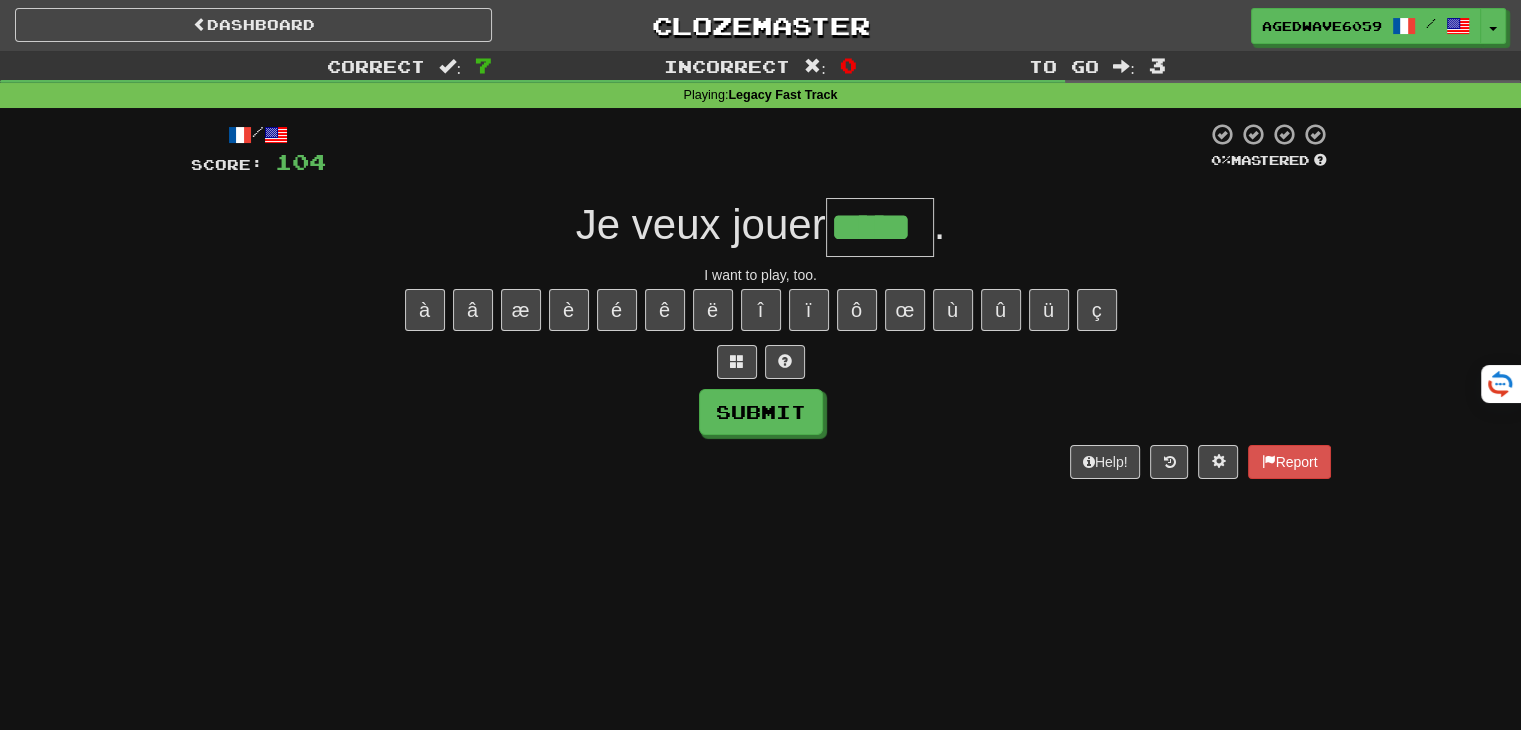 type on "*****" 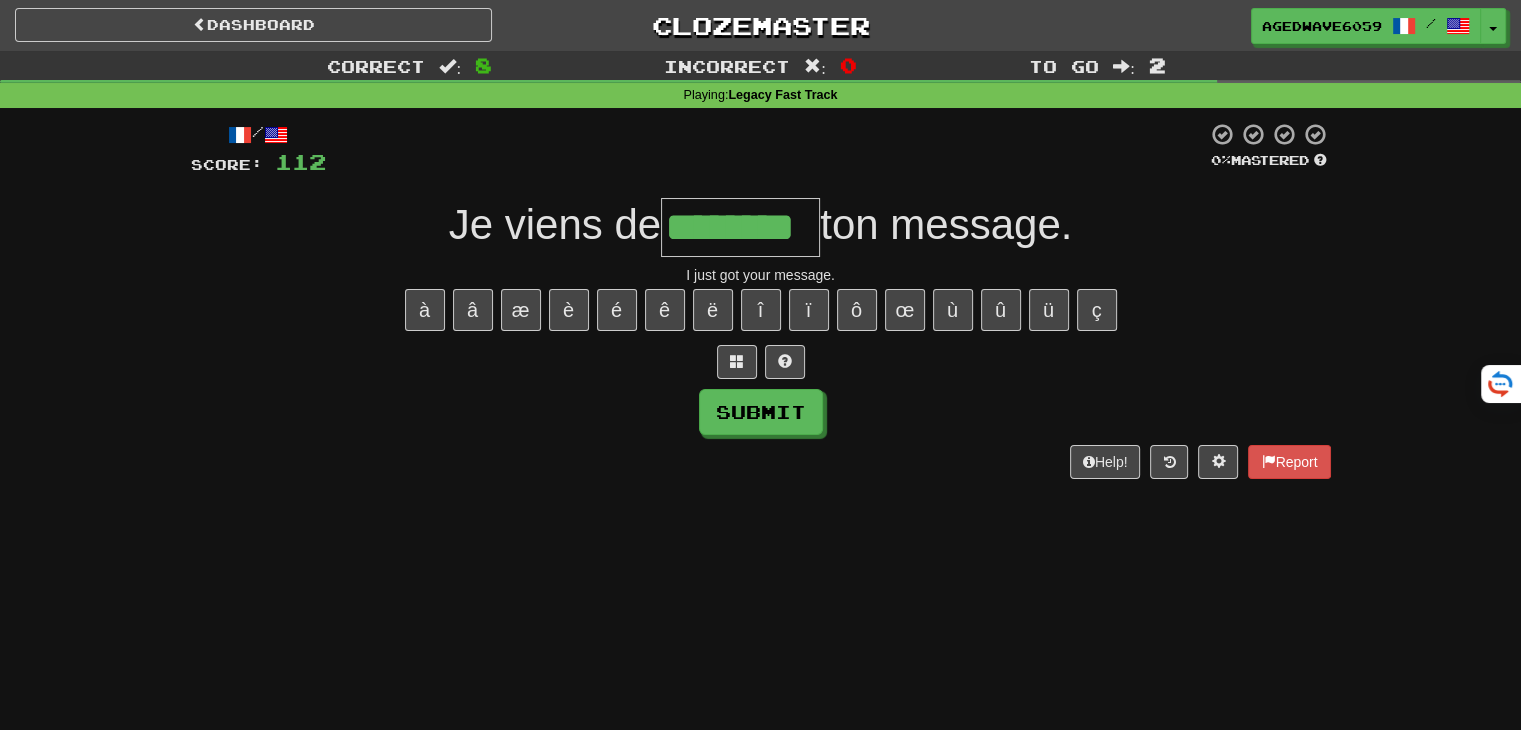 type on "********" 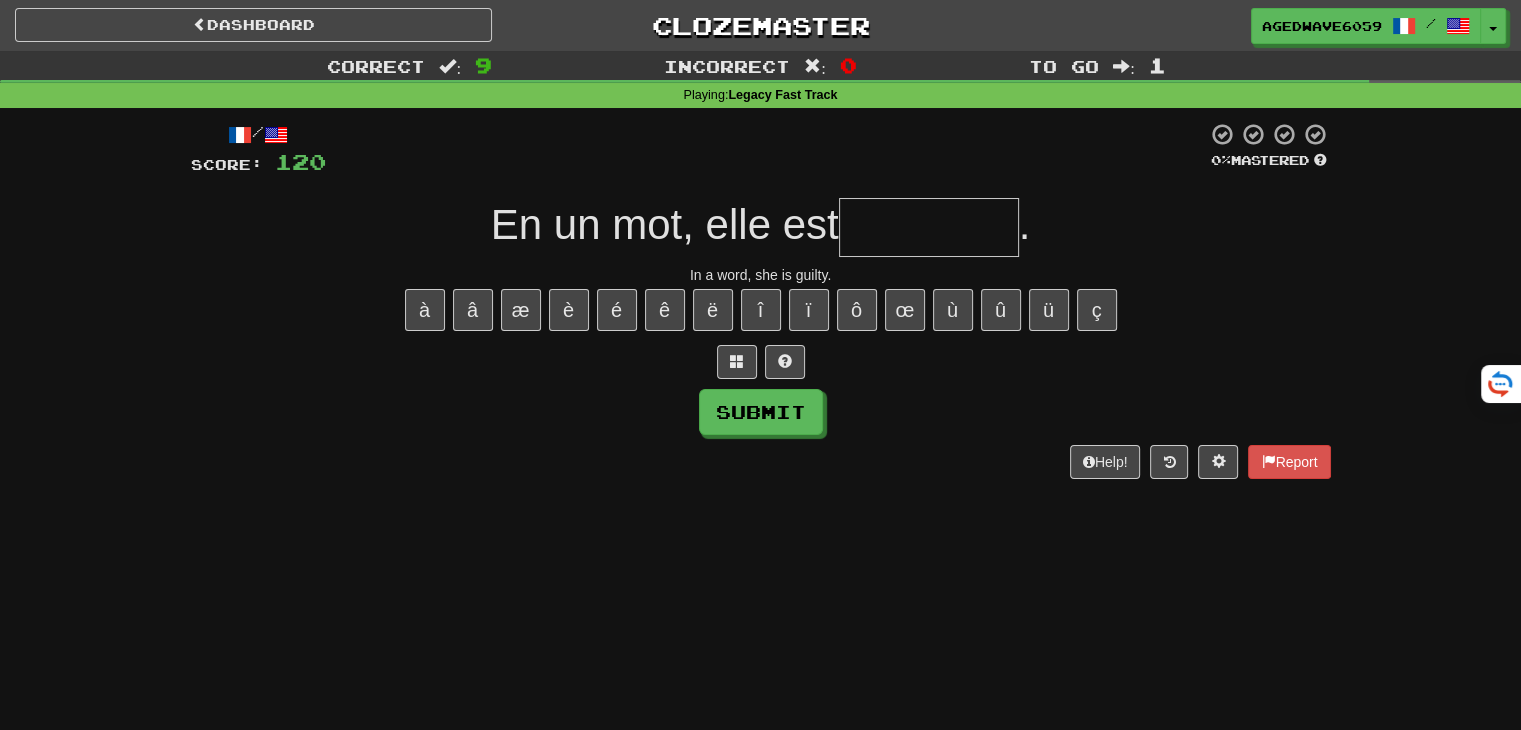 type on "*" 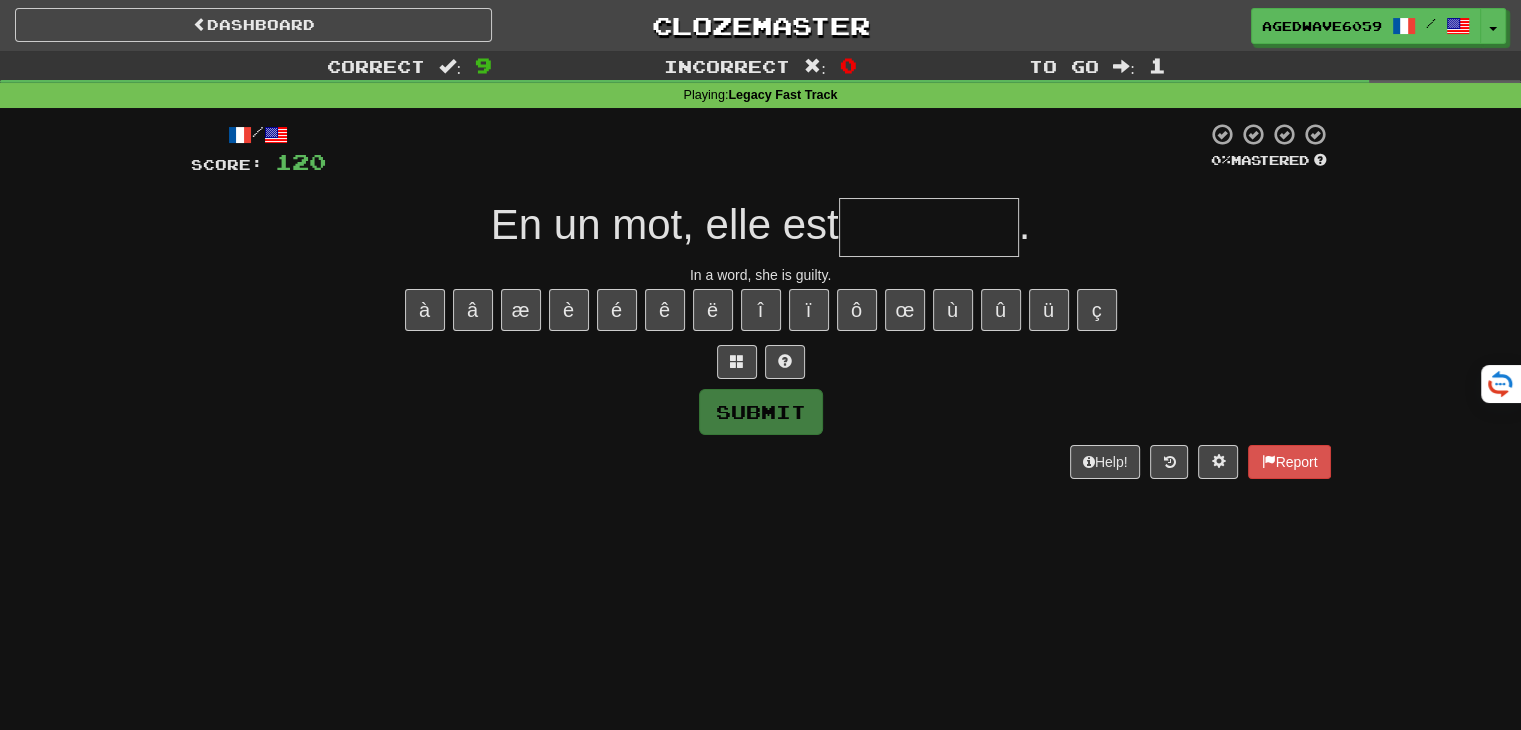 type on "*" 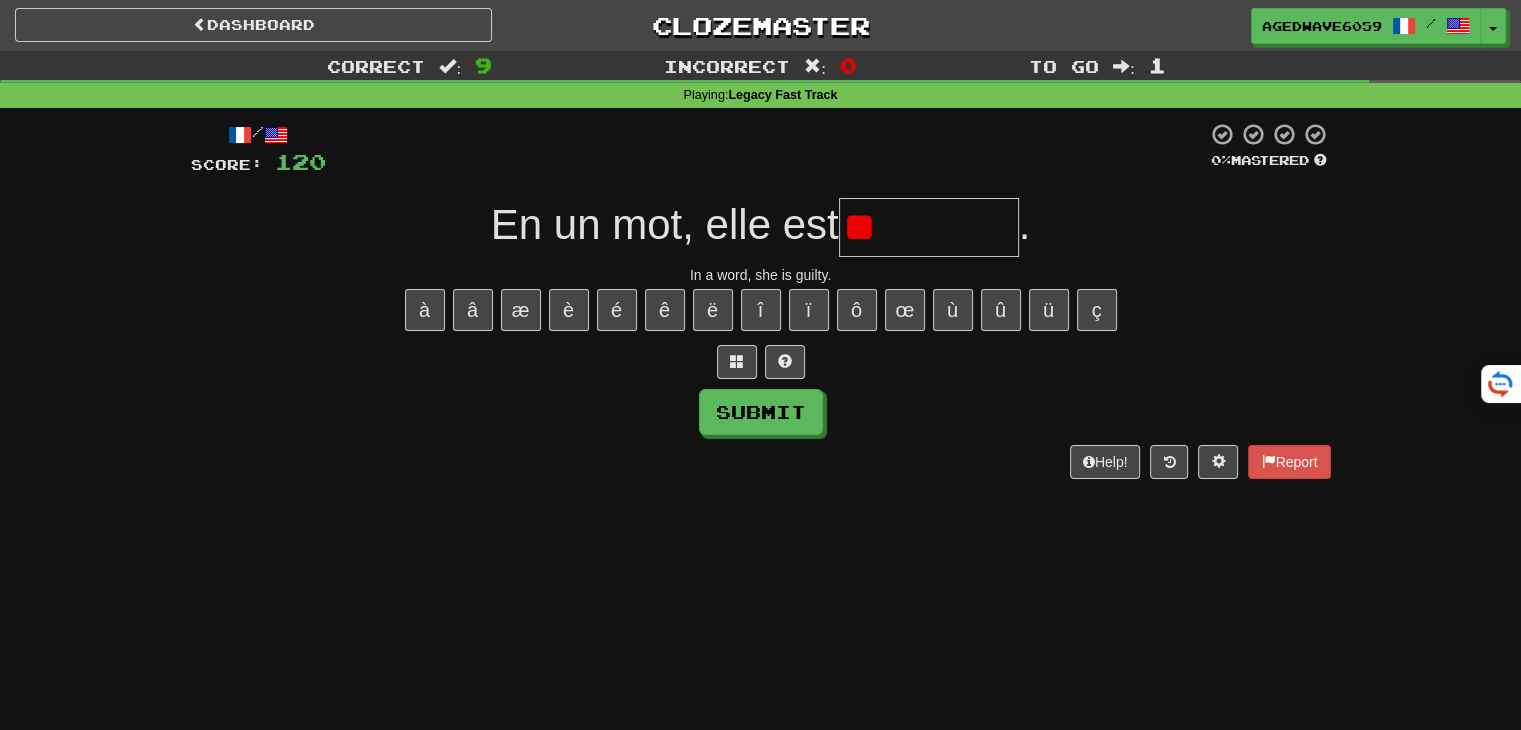 type on "*" 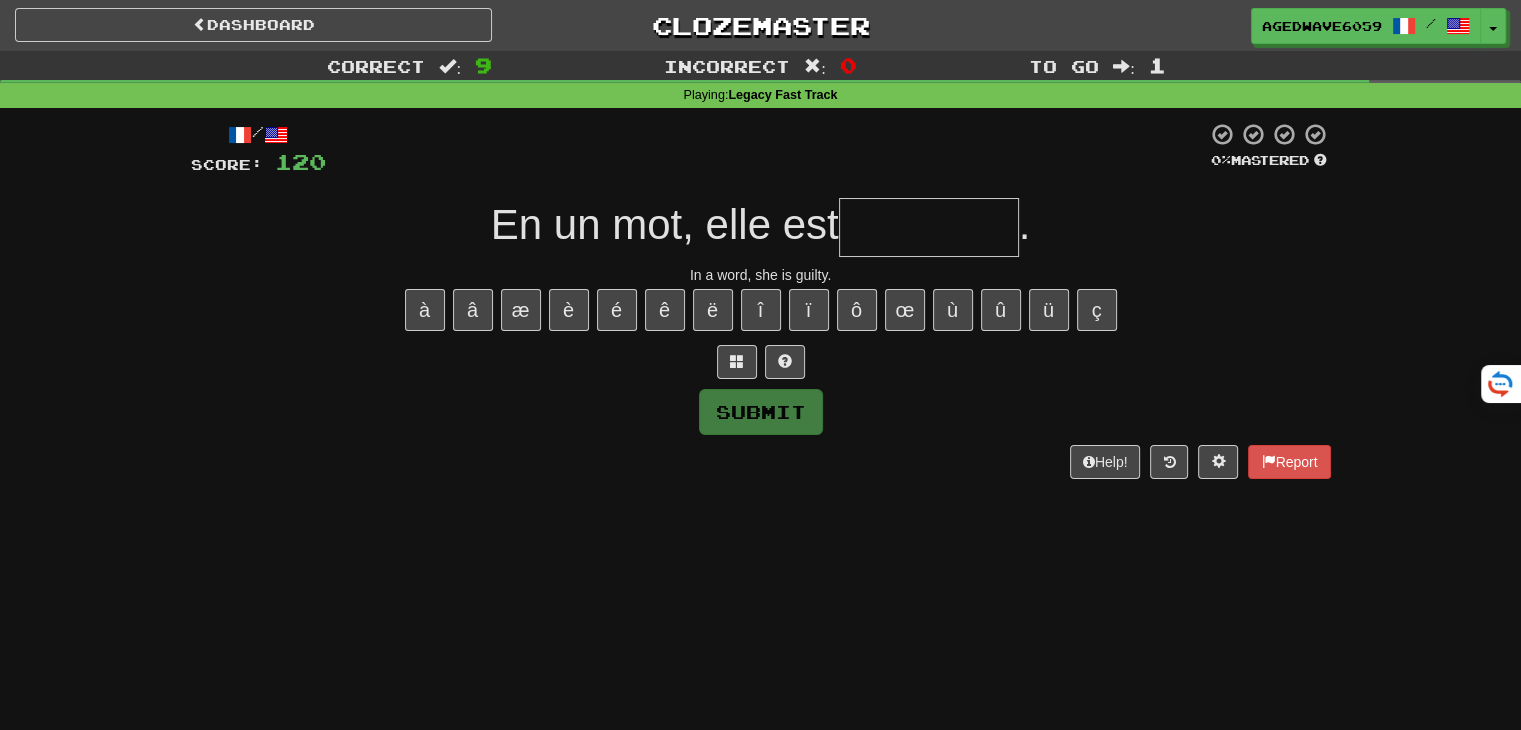type on "********" 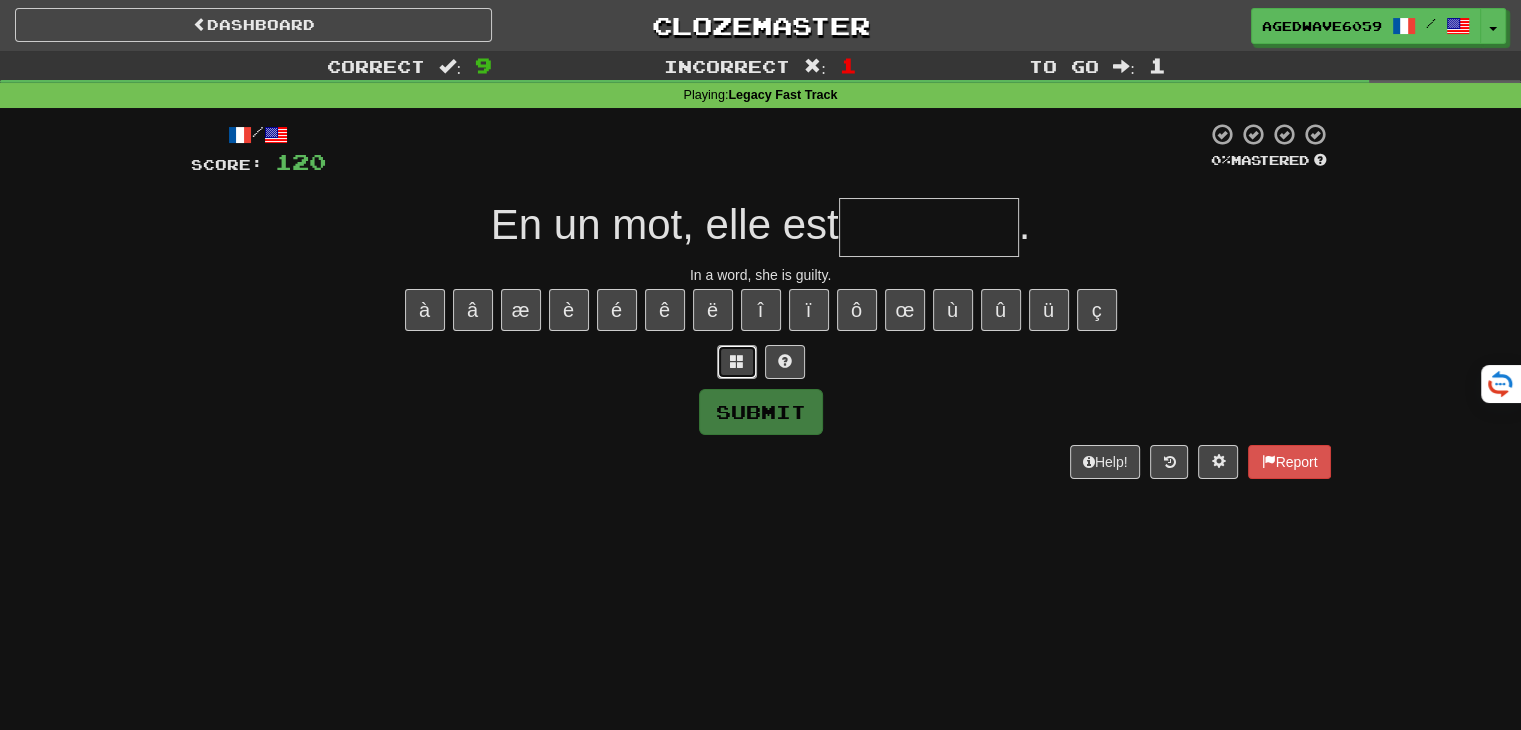click at bounding box center [737, 362] 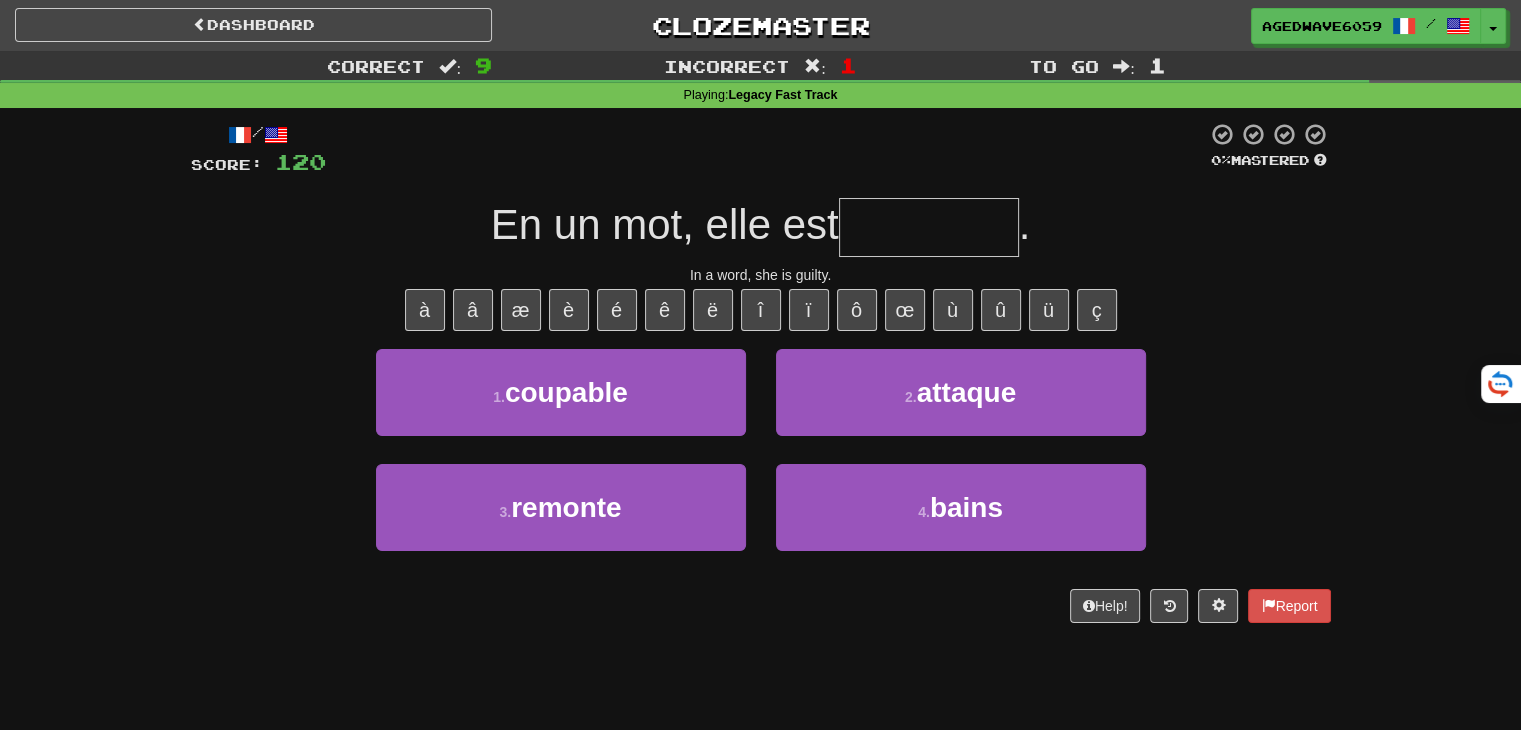 click at bounding box center [929, 227] 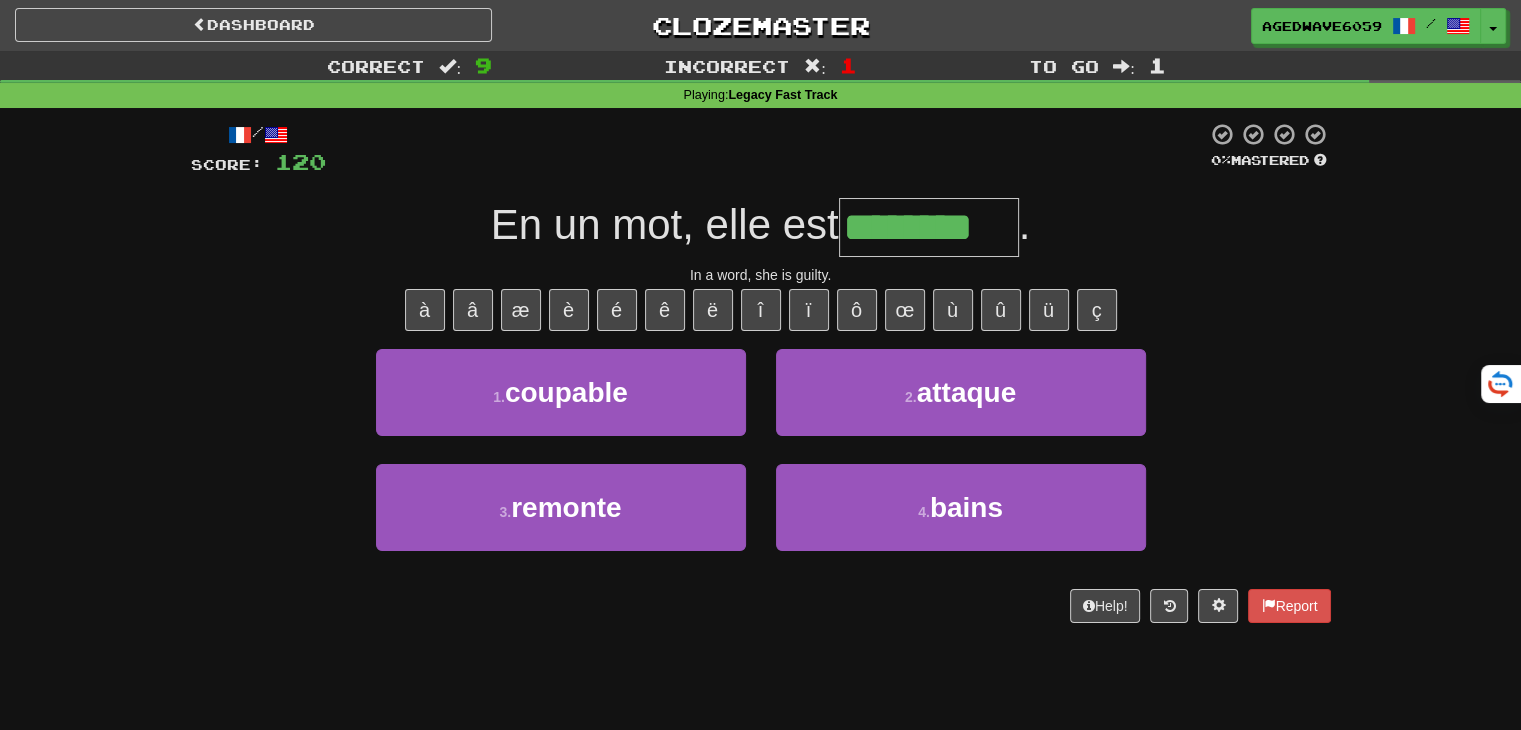 type on "********" 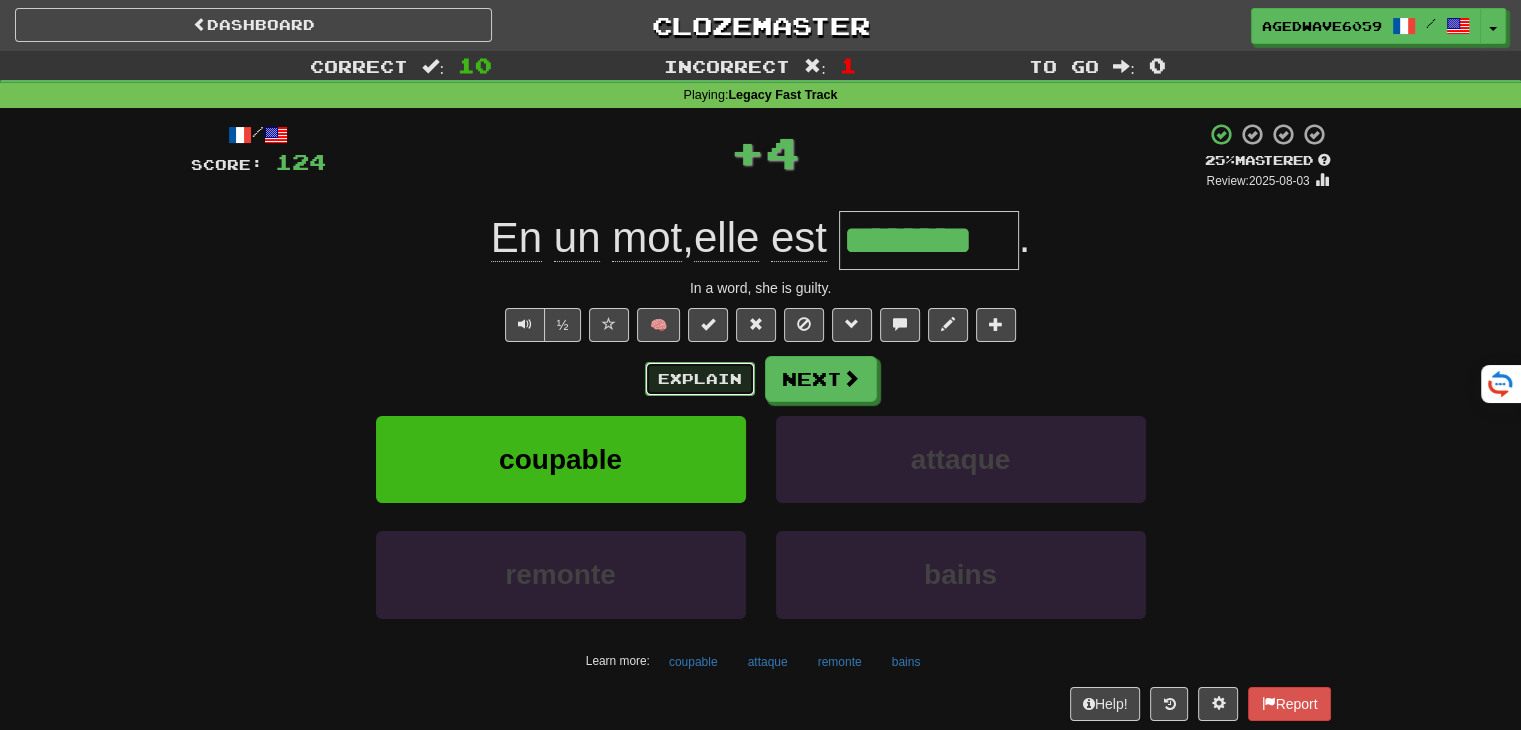 click on "Explain" at bounding box center [700, 379] 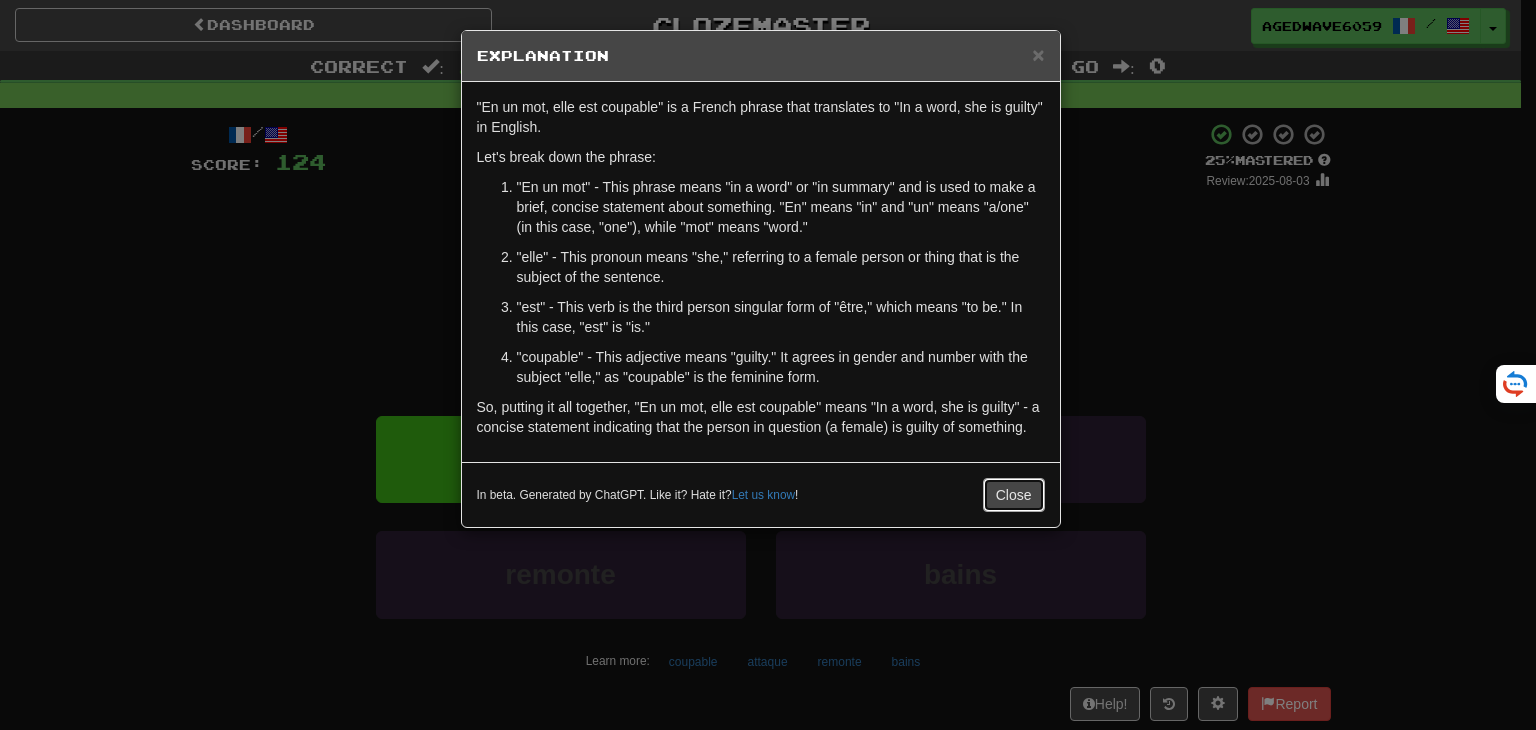 click on "Close" at bounding box center [1014, 495] 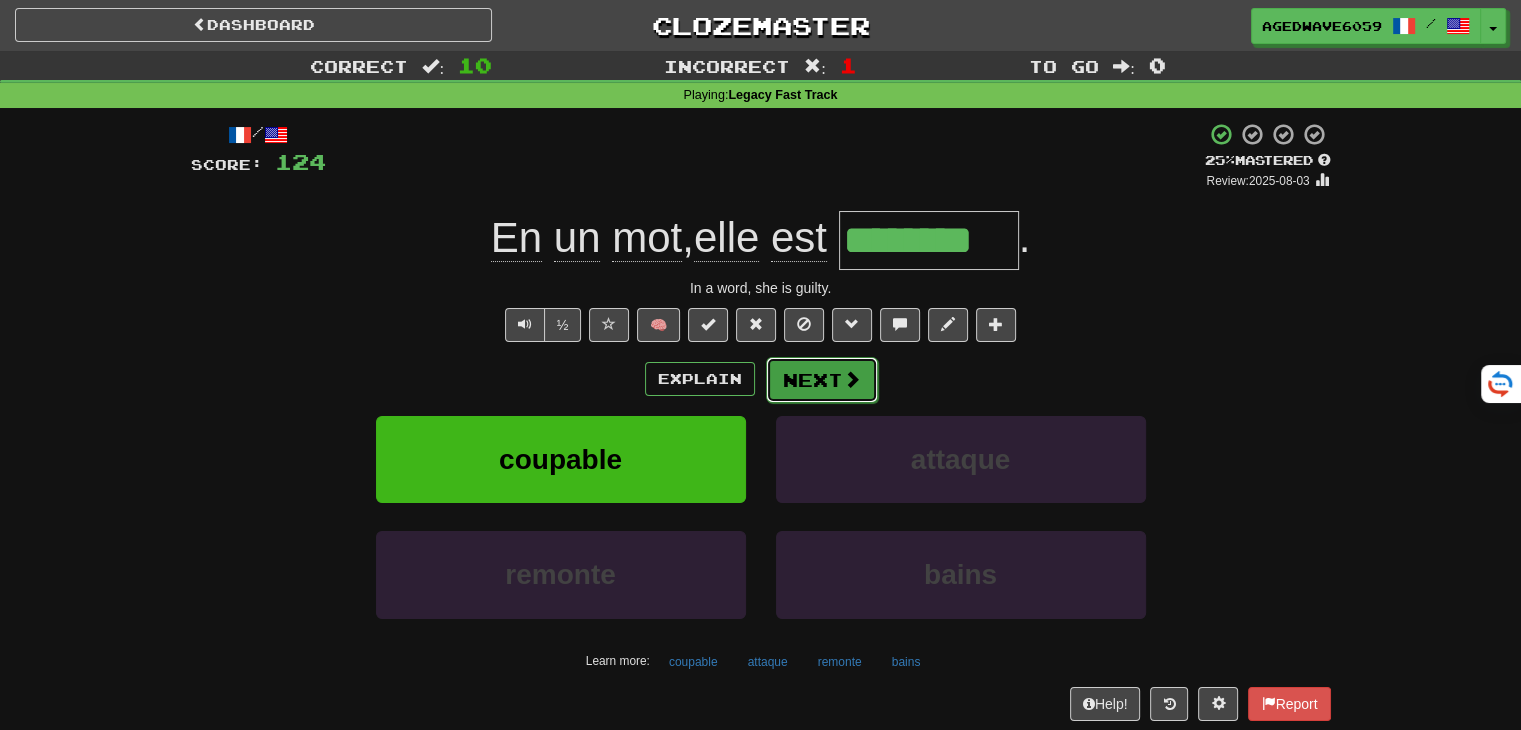 click at bounding box center (852, 379) 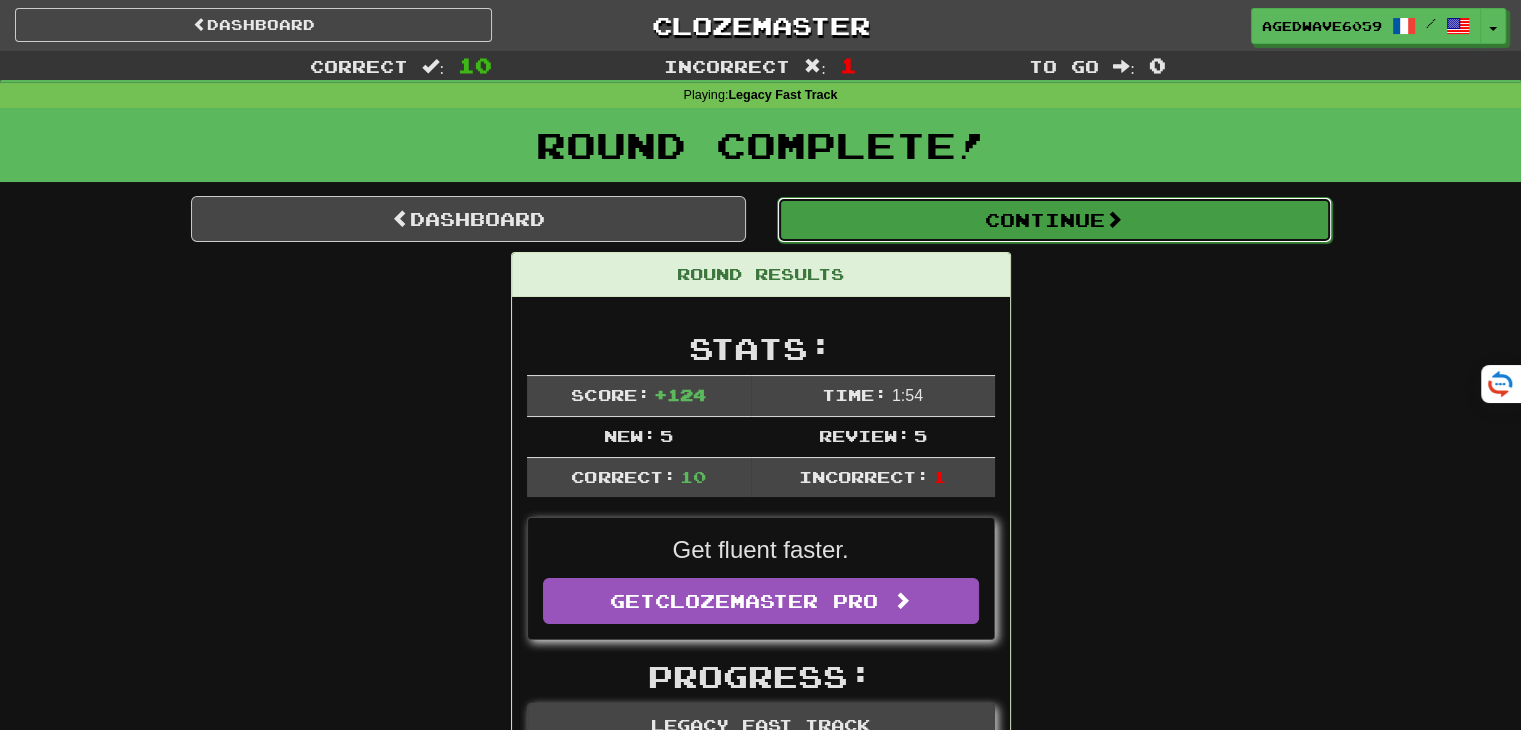 click on "Continue" at bounding box center [1054, 220] 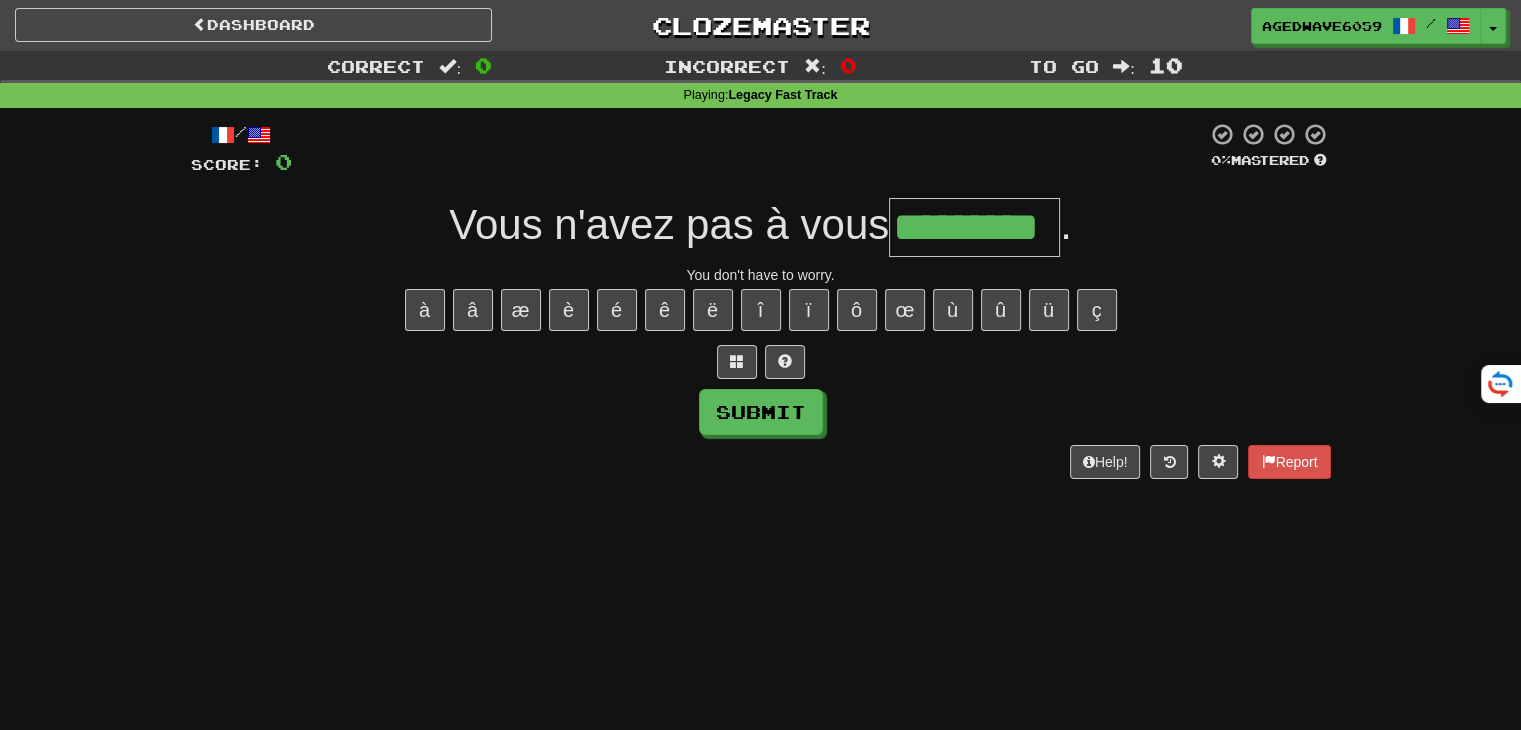 type on "*********" 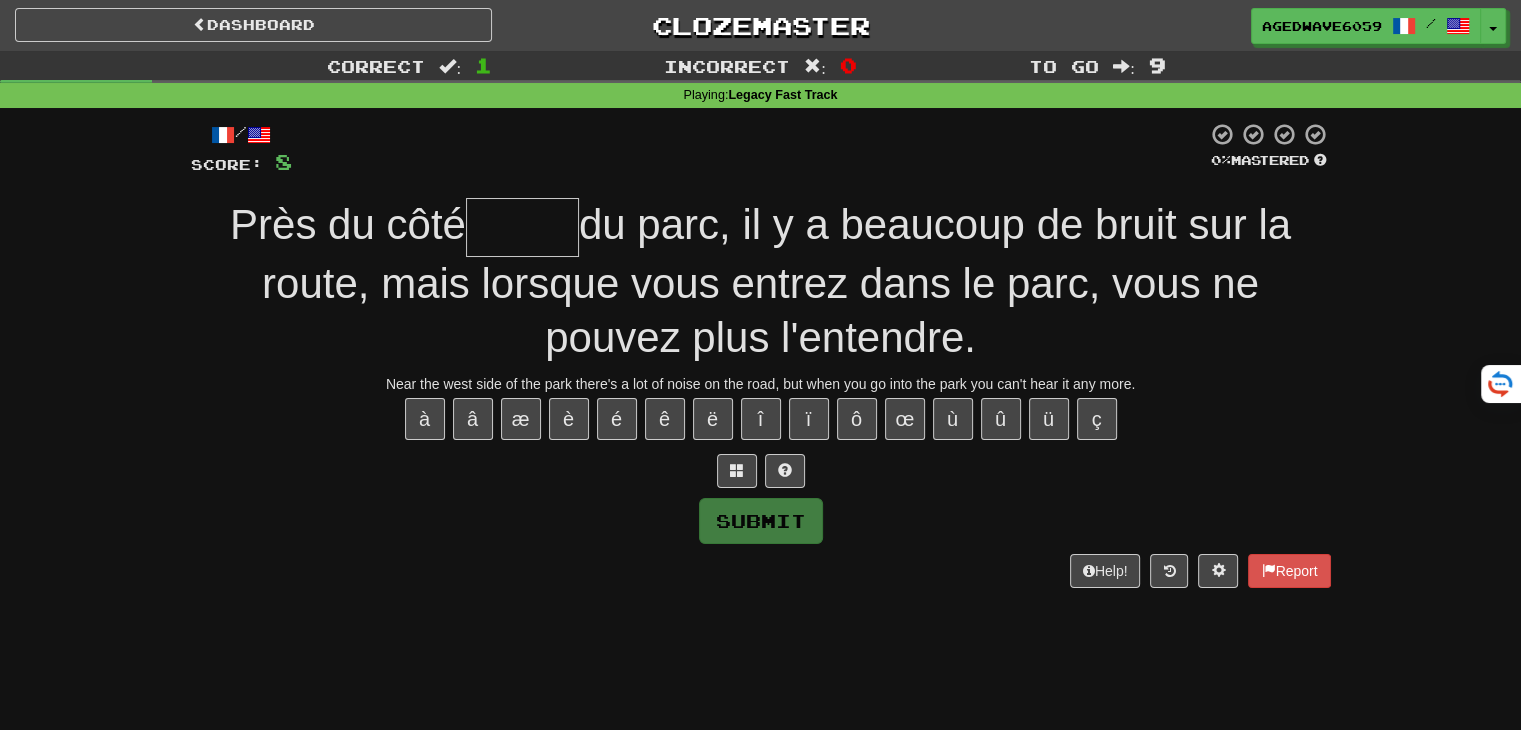 type on "*" 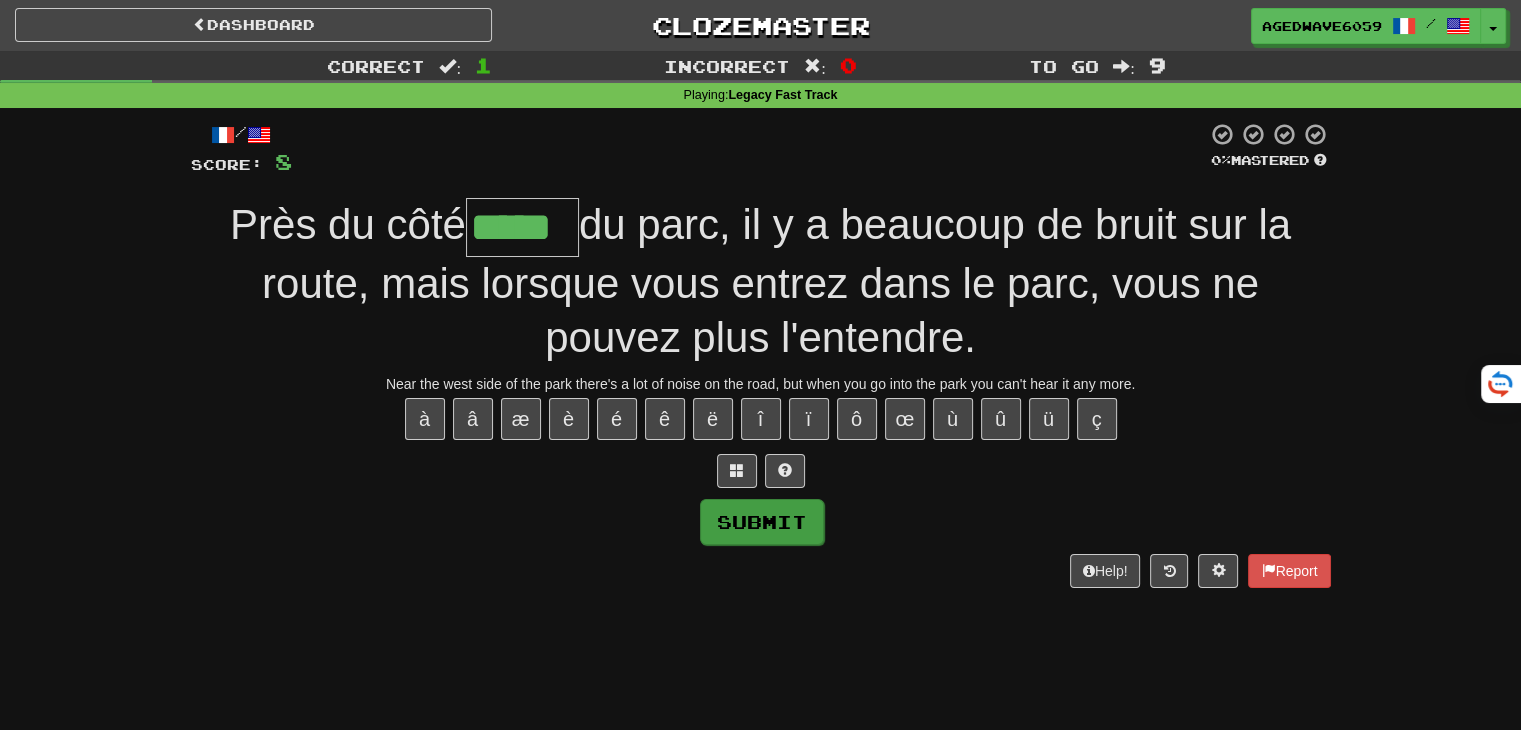 type on "*****" 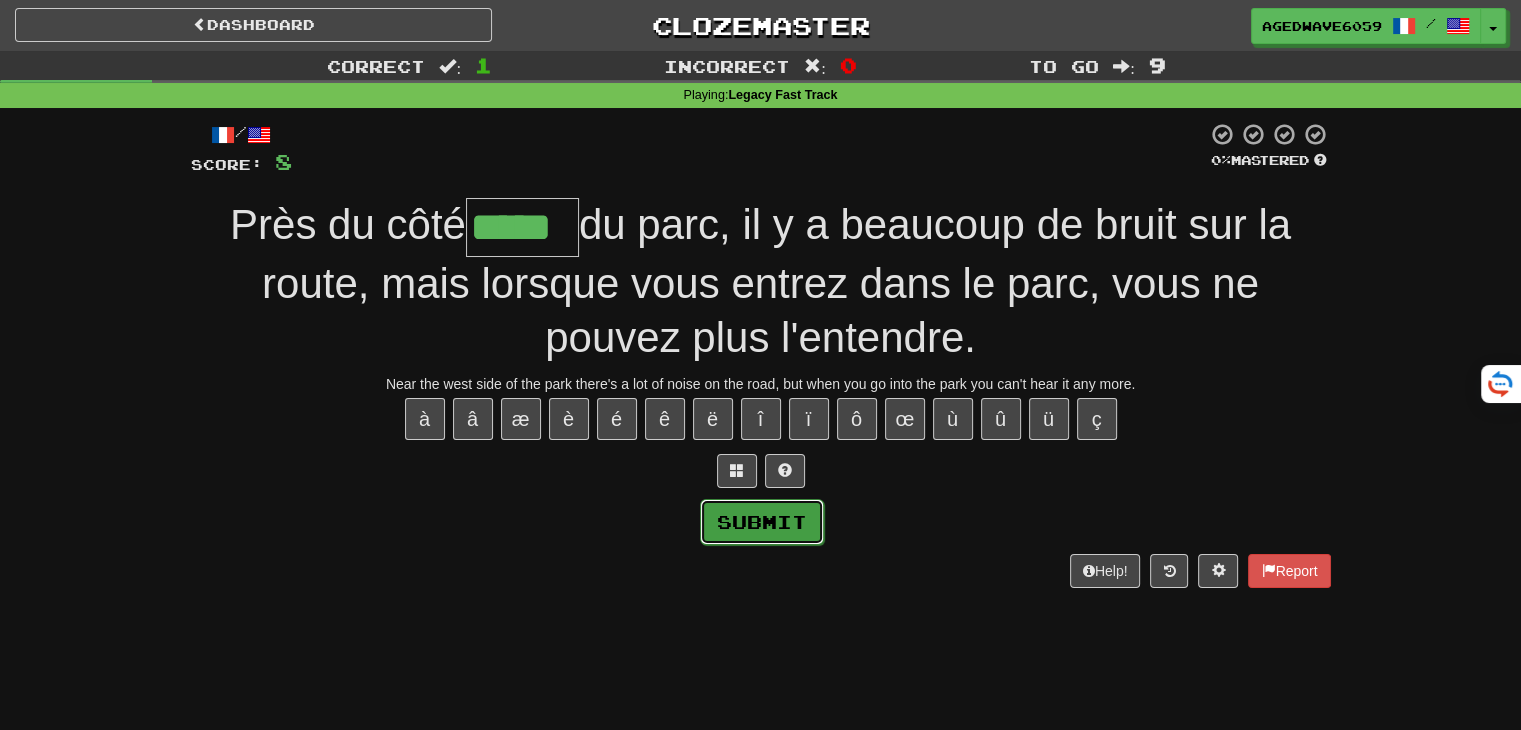 click on "Submit" at bounding box center [762, 522] 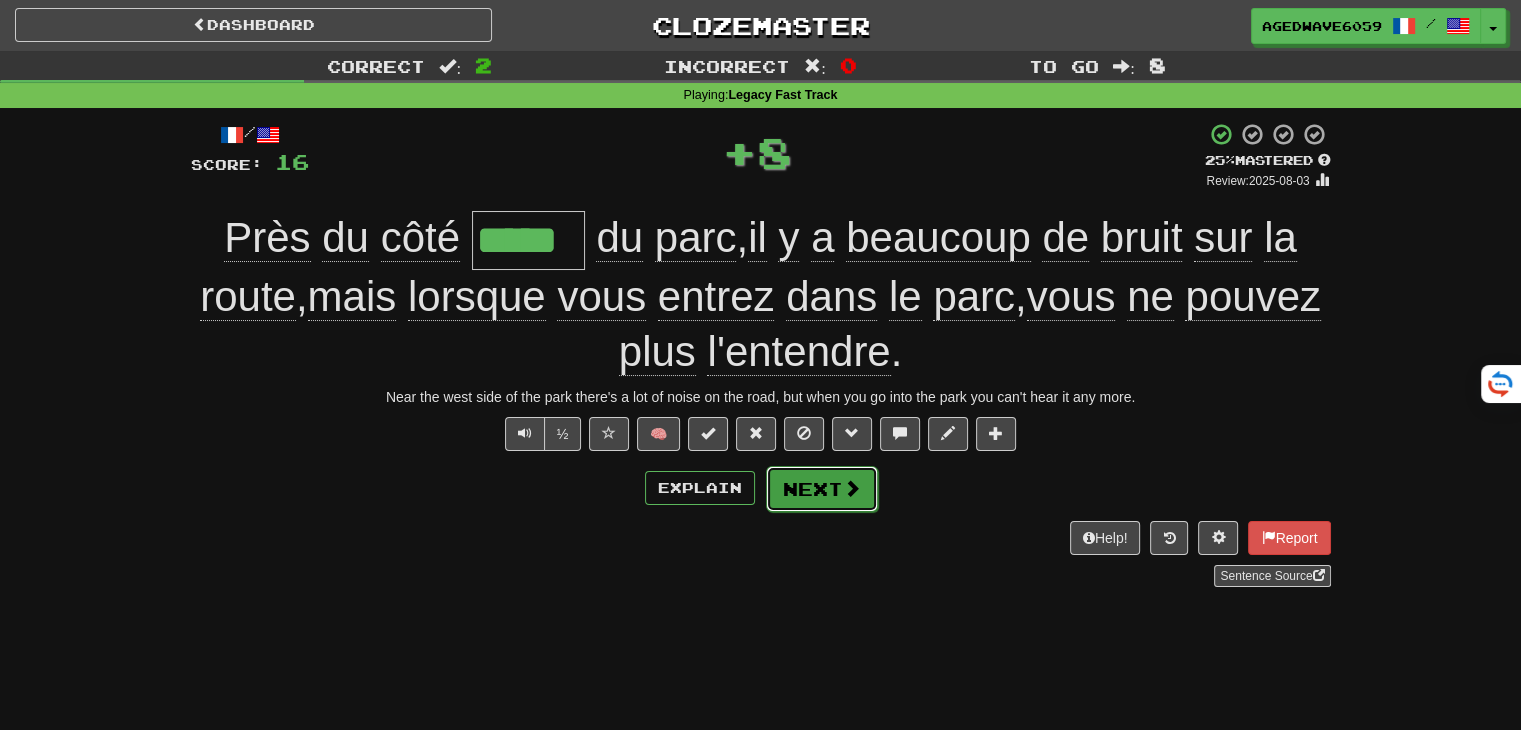 click on "Next" at bounding box center (822, 489) 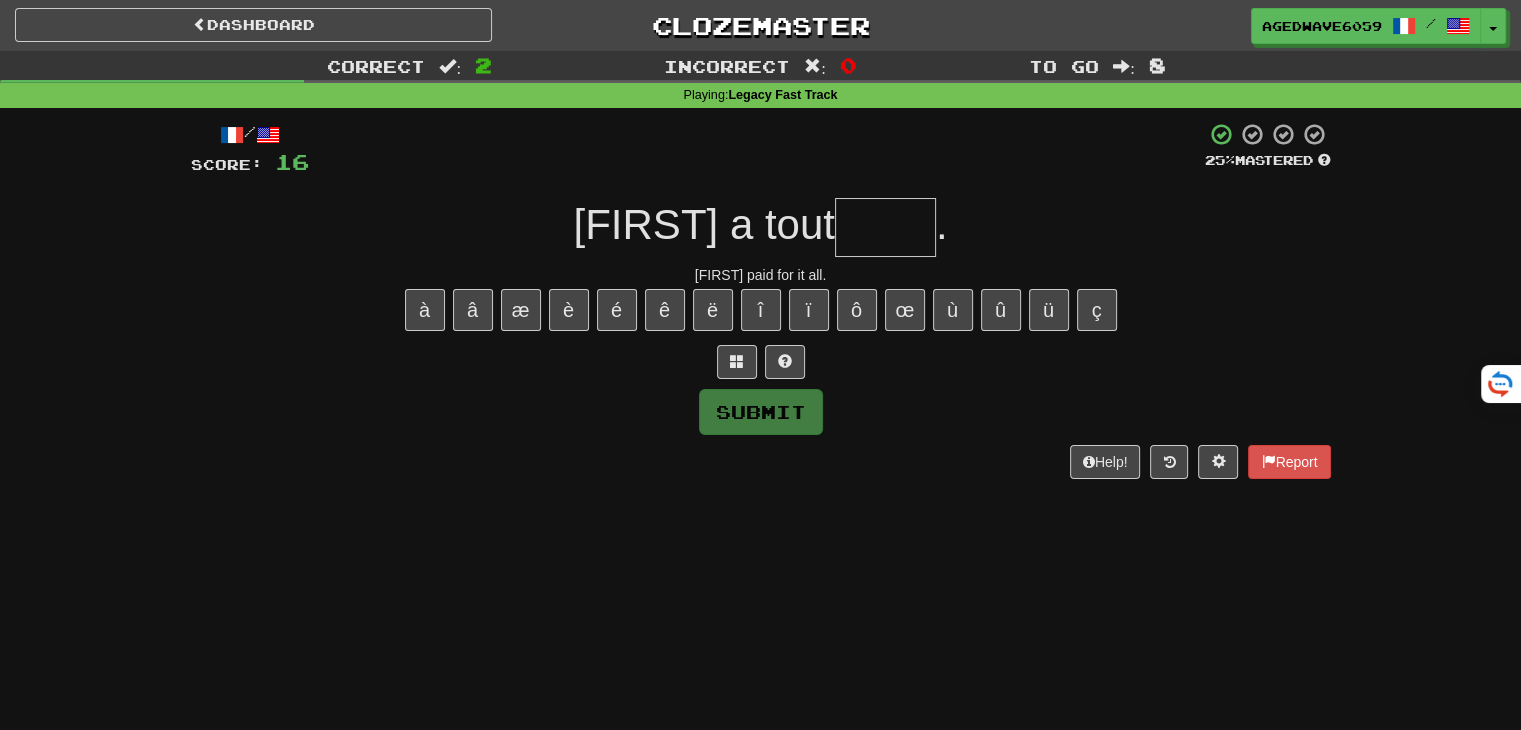 click at bounding box center [885, 227] 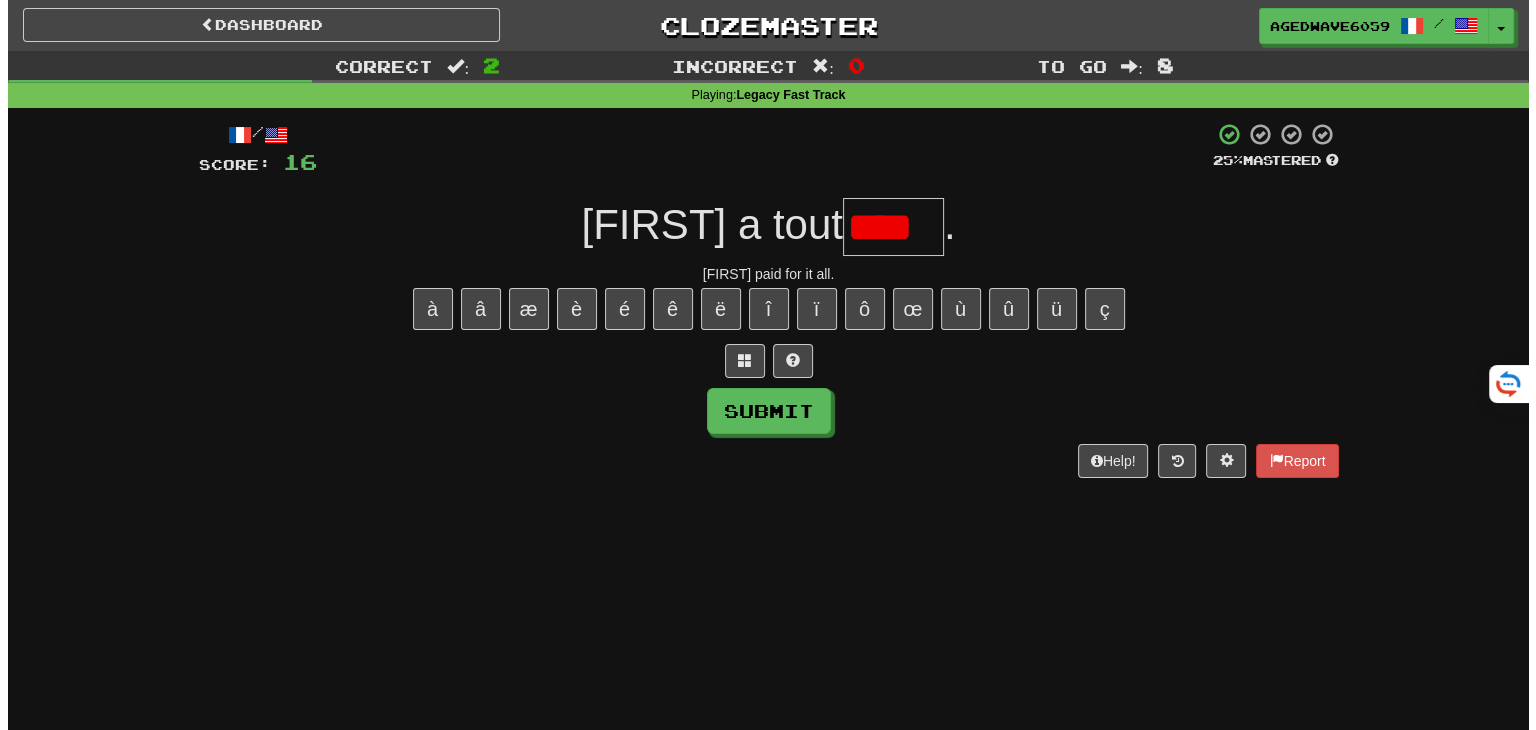 scroll, scrollTop: 0, scrollLeft: 0, axis: both 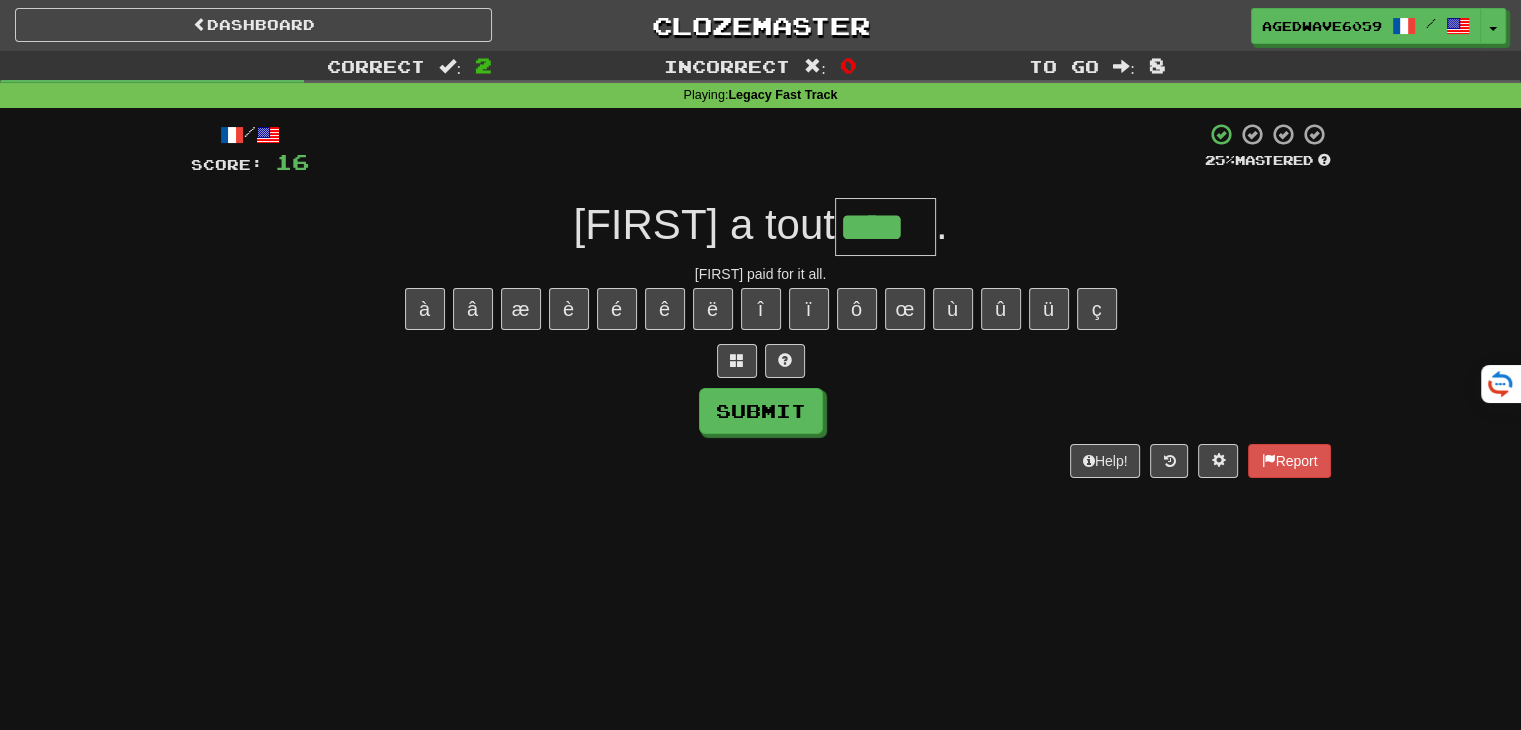 type on "****" 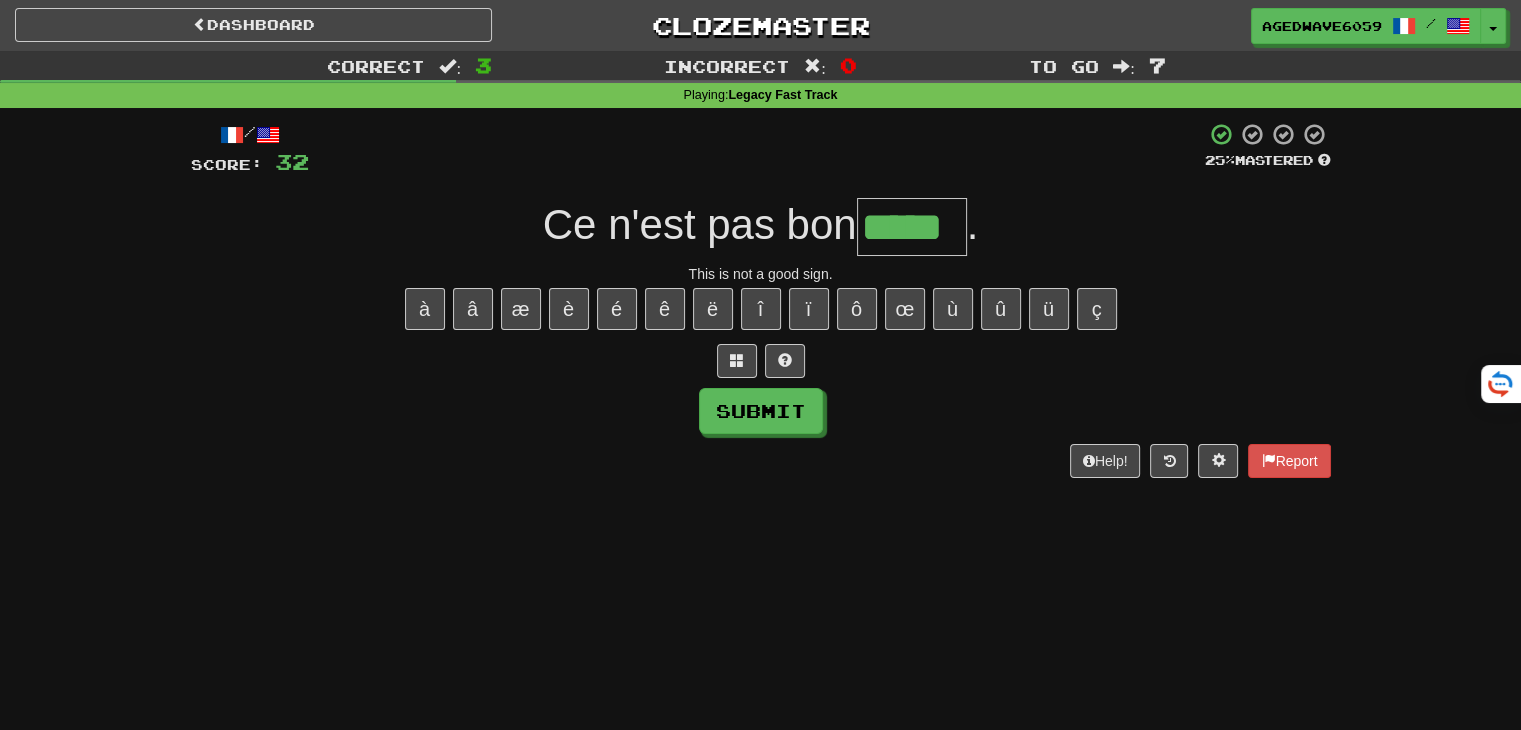 type on "*****" 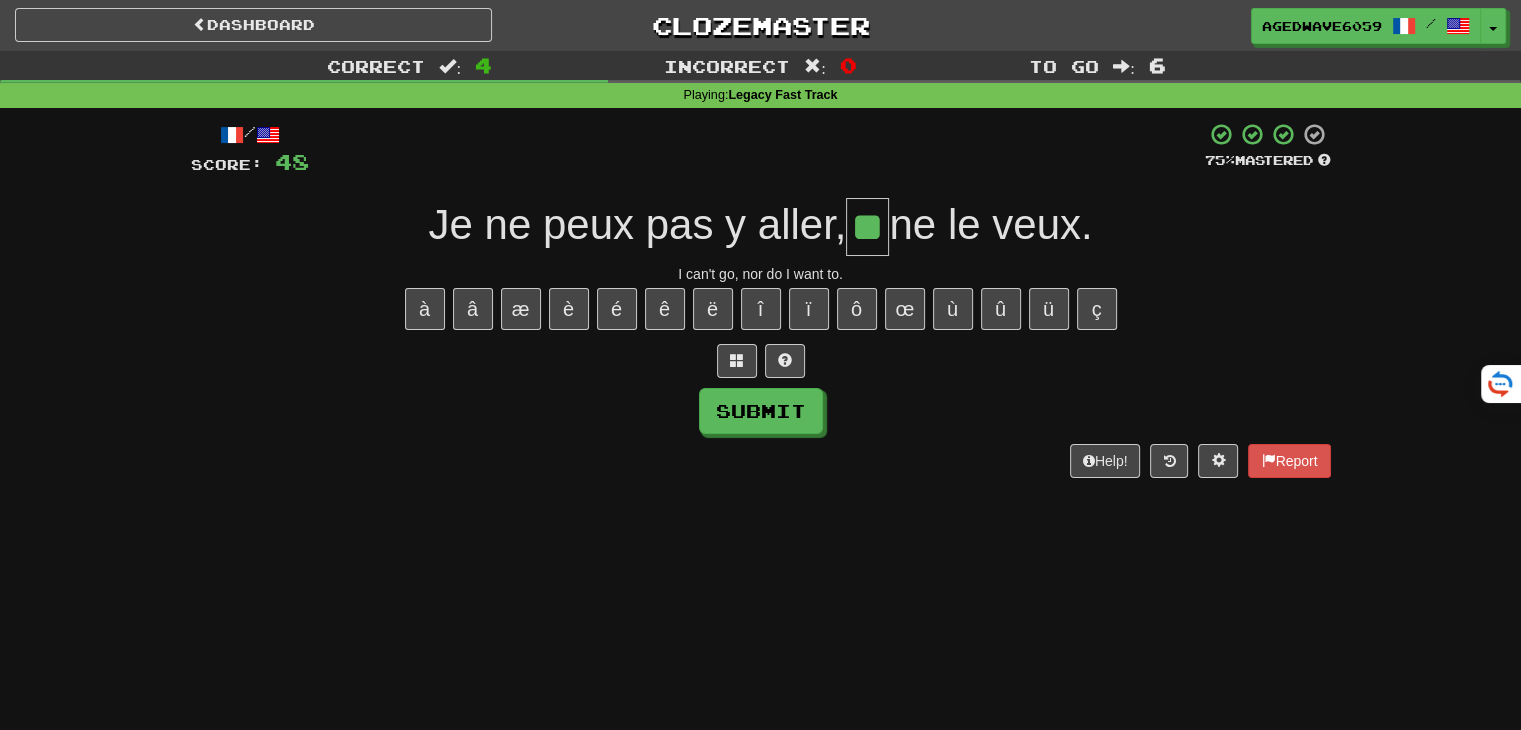 type on "**" 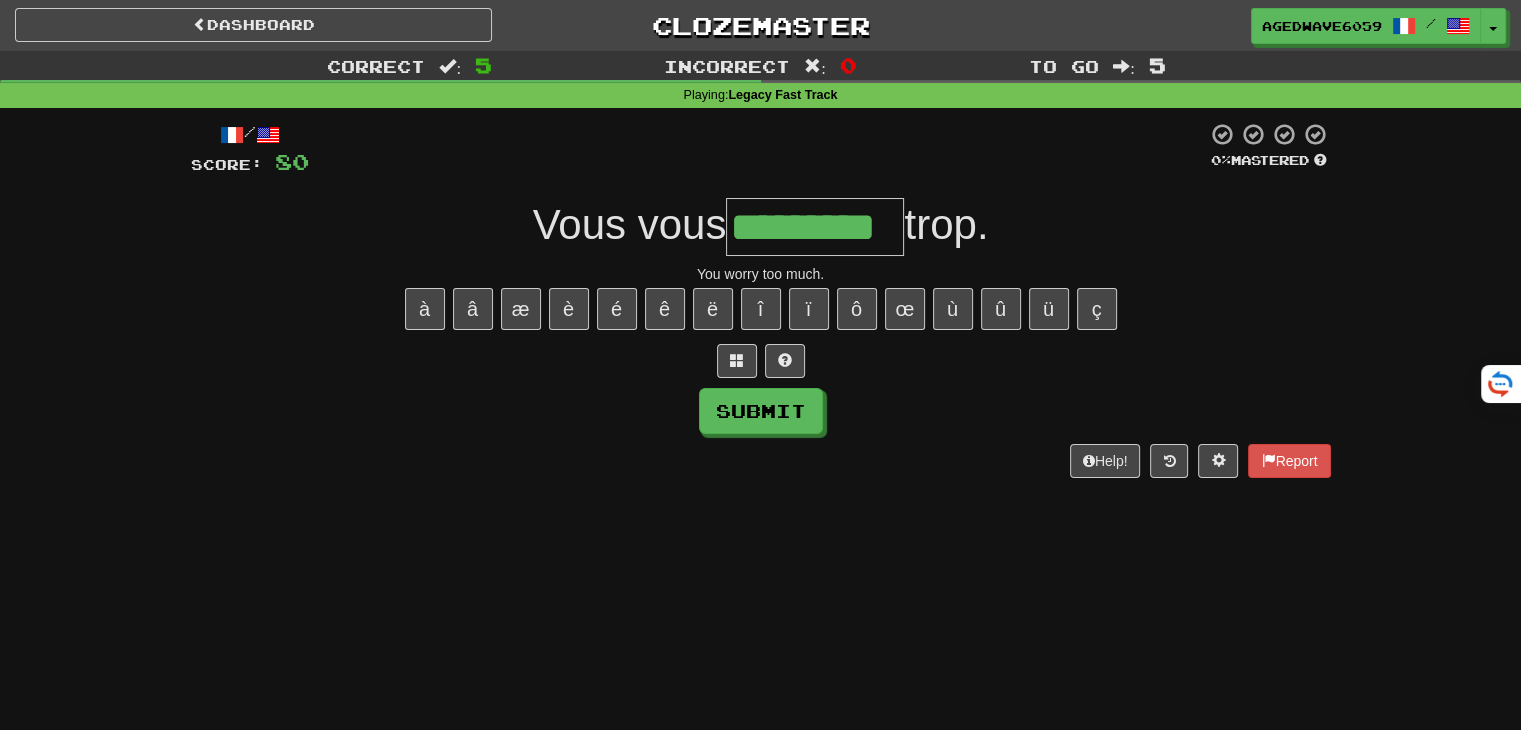 type on "*********" 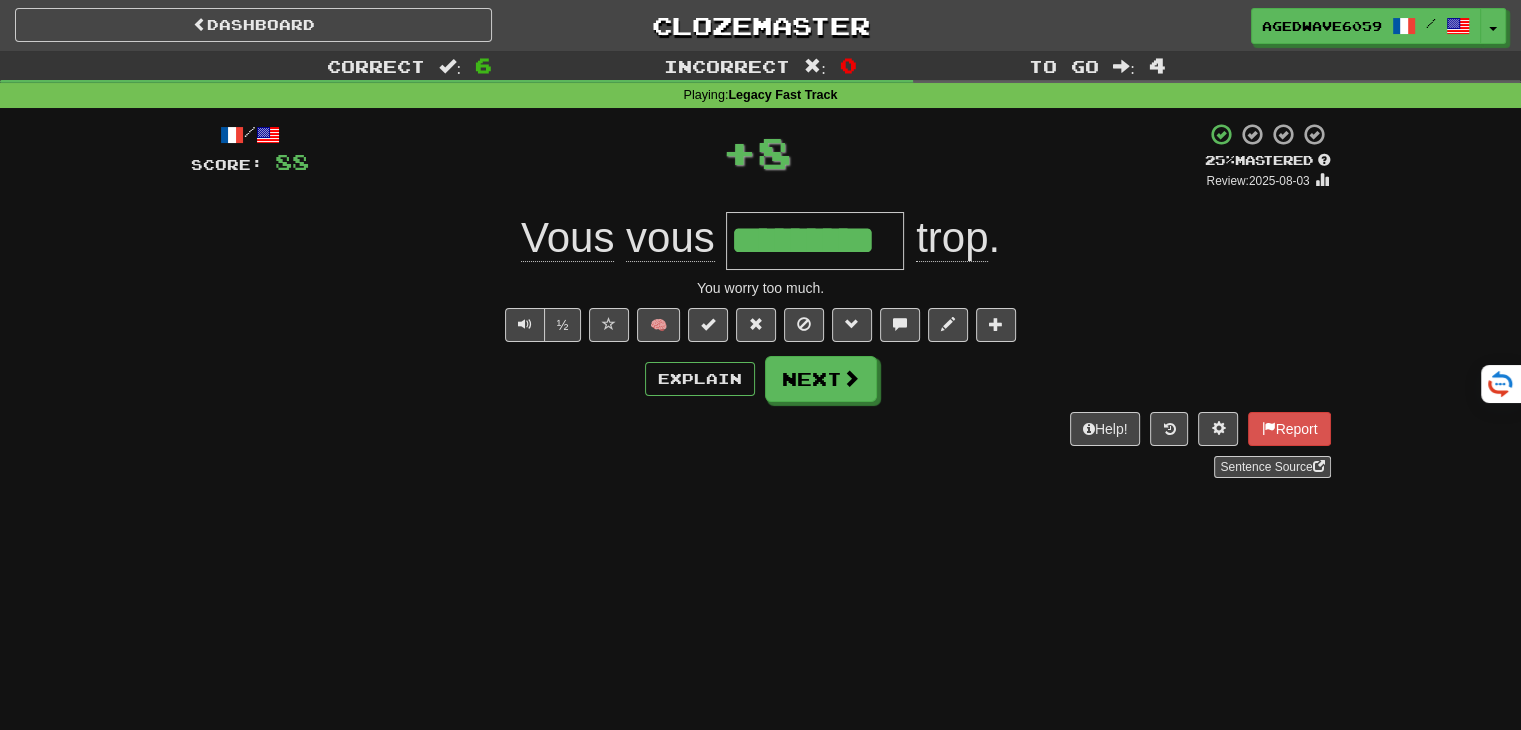 type 